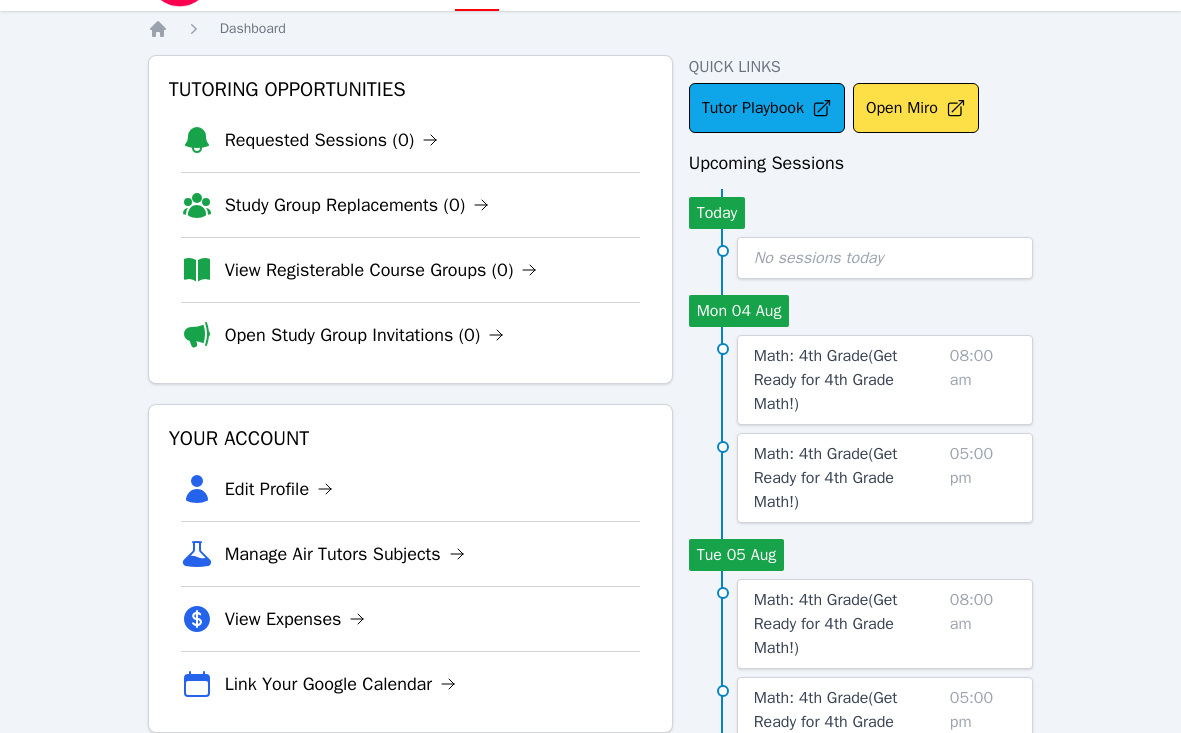 scroll, scrollTop: 0, scrollLeft: 0, axis: both 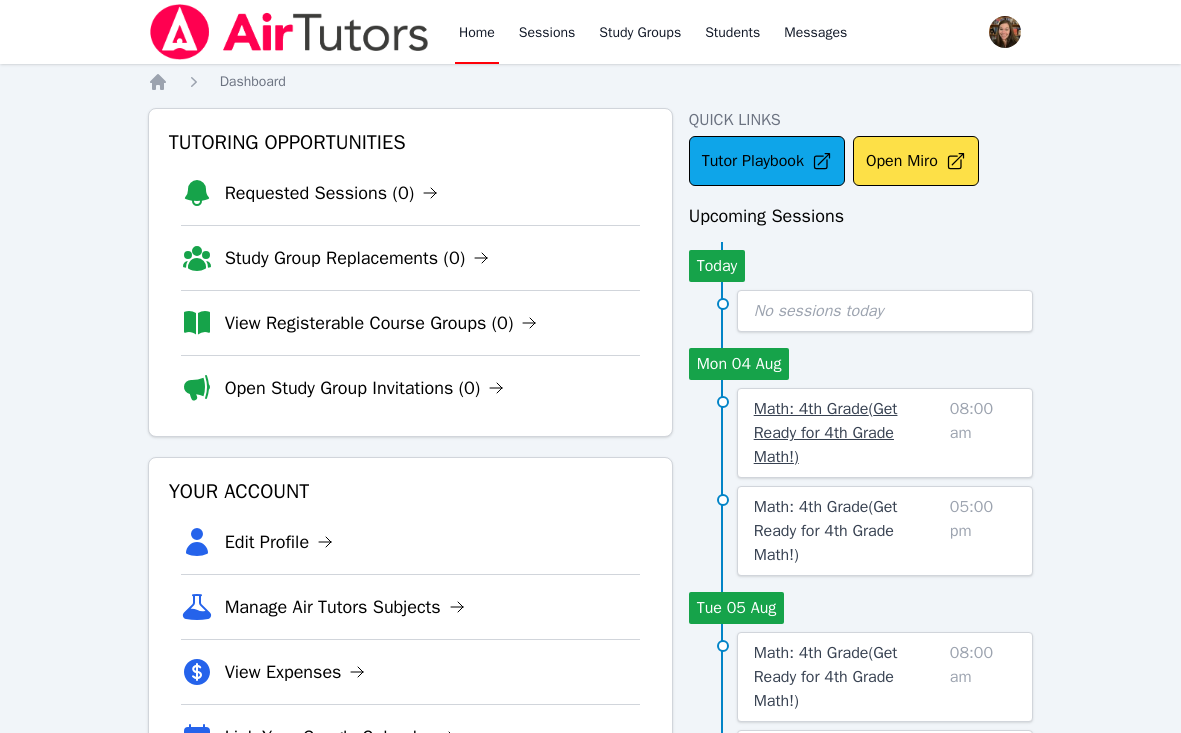 click on "Math: 4th Grade  ( Get Ready for 4th Grade Math! )" at bounding box center [826, 433] 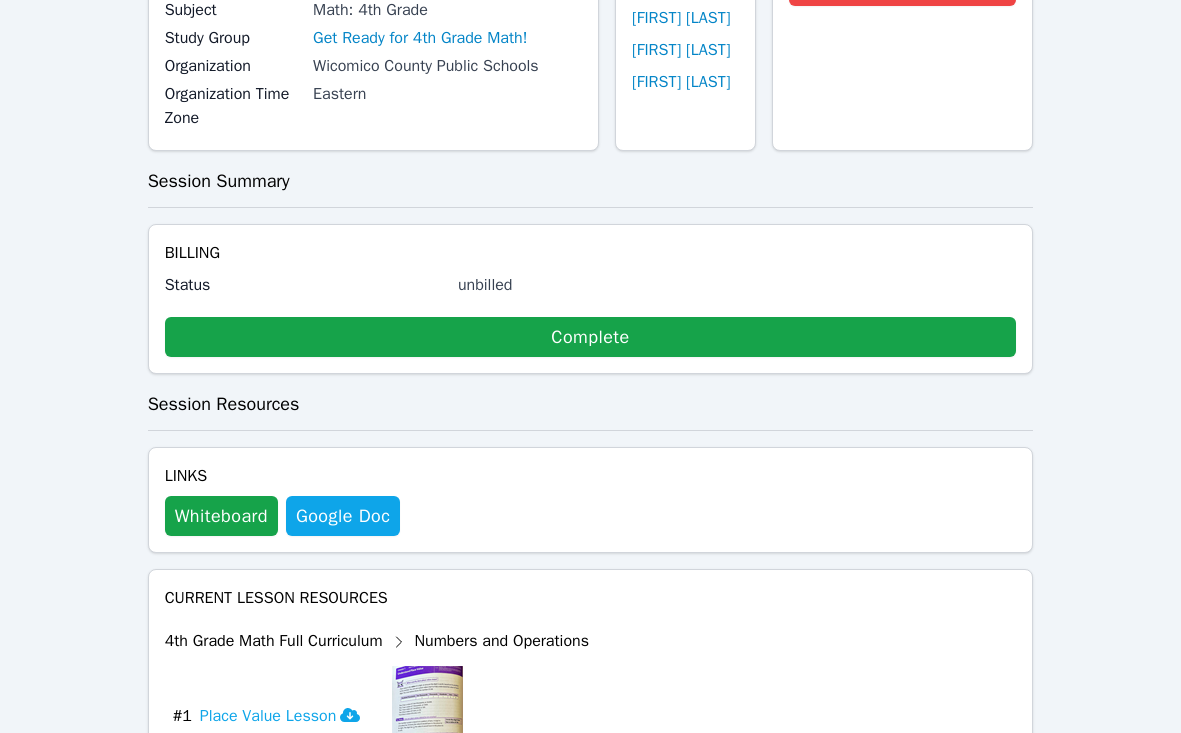 scroll, scrollTop: 245, scrollLeft: 0, axis: vertical 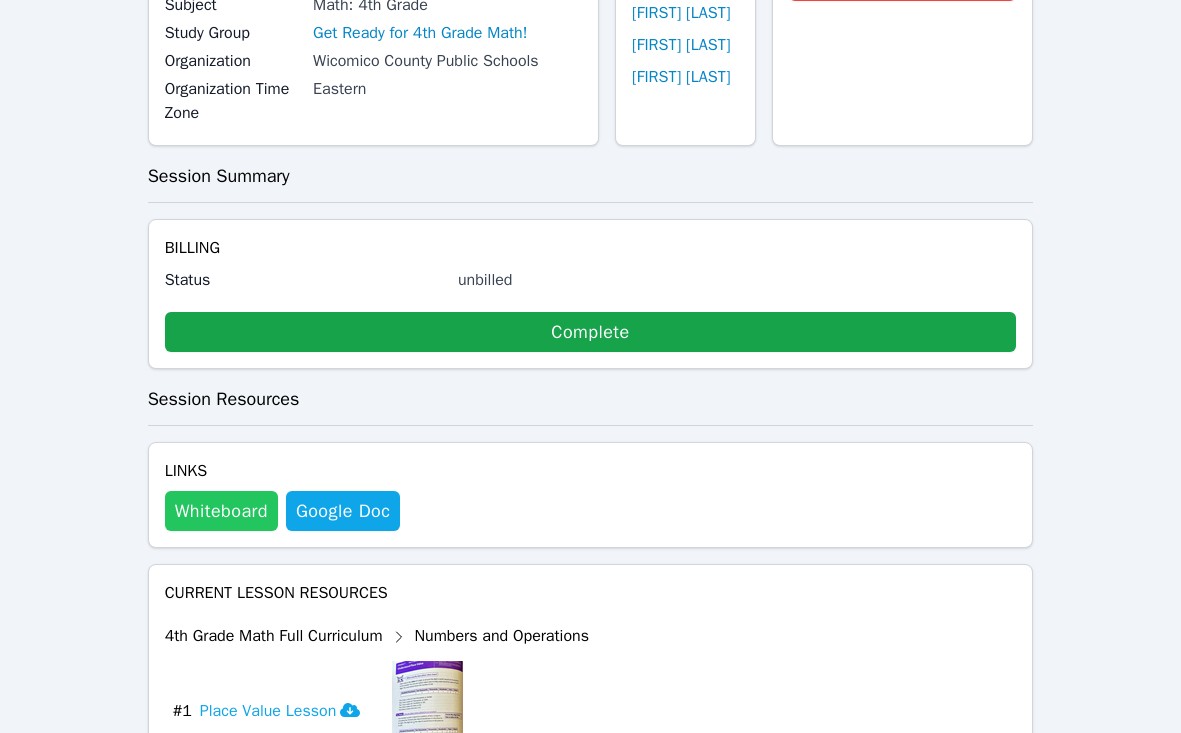 click on "Whiteboard" at bounding box center [221, 511] 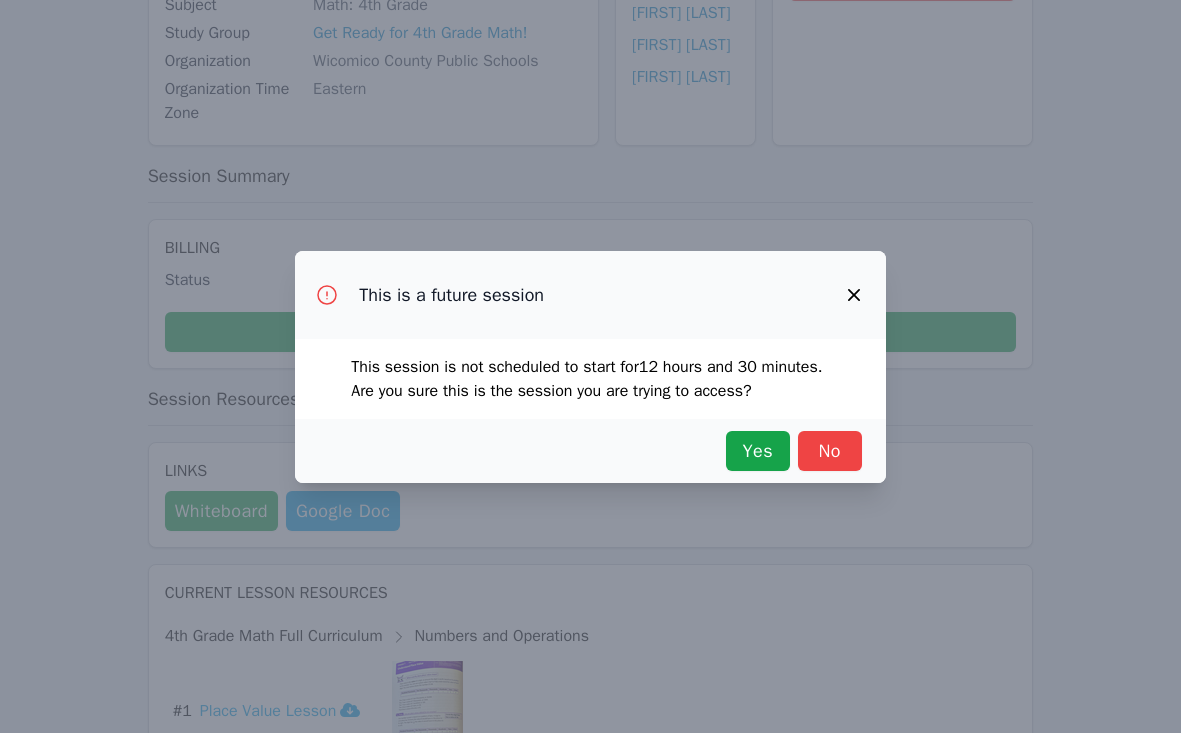 click at bounding box center [854, 295] 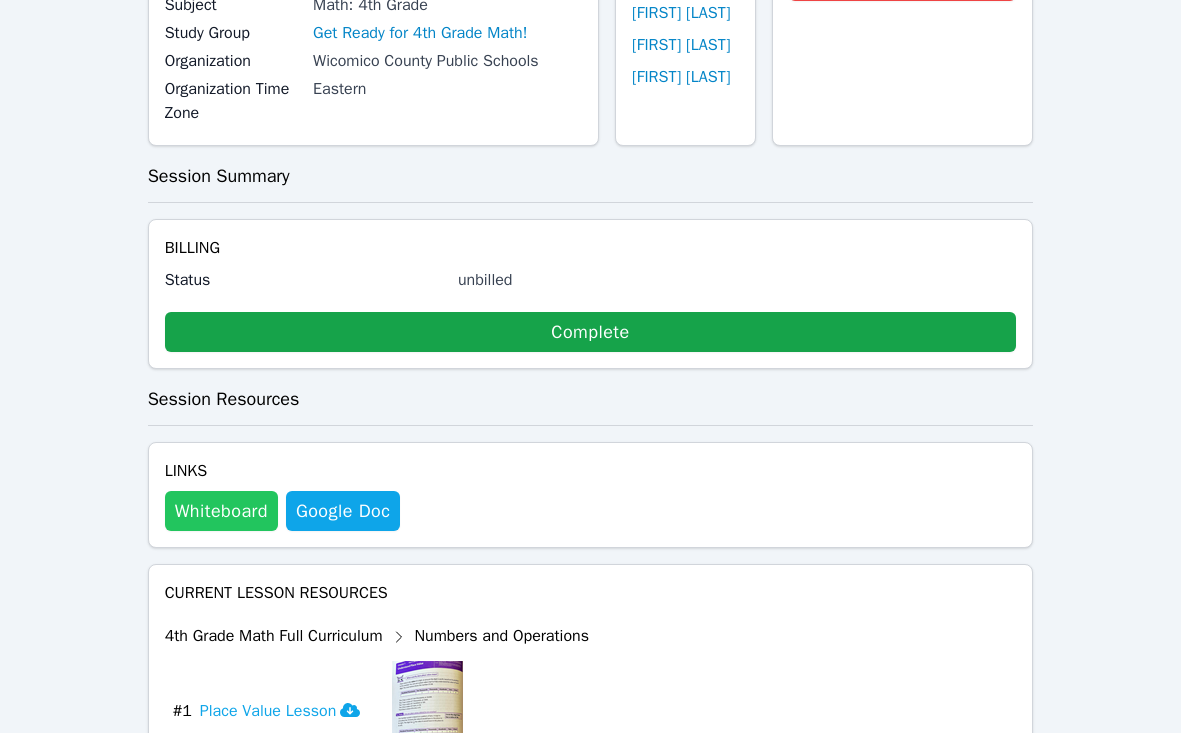 click on "Whiteboard" at bounding box center [221, 511] 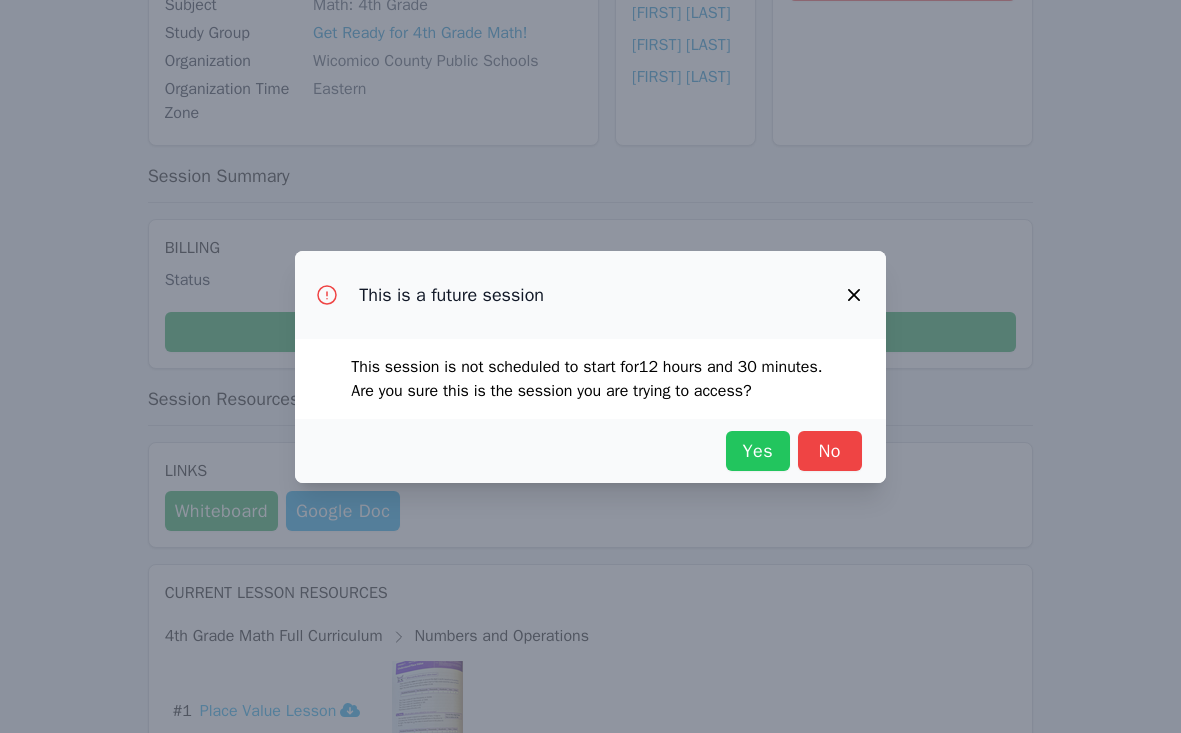 click on "Yes" at bounding box center [758, 451] 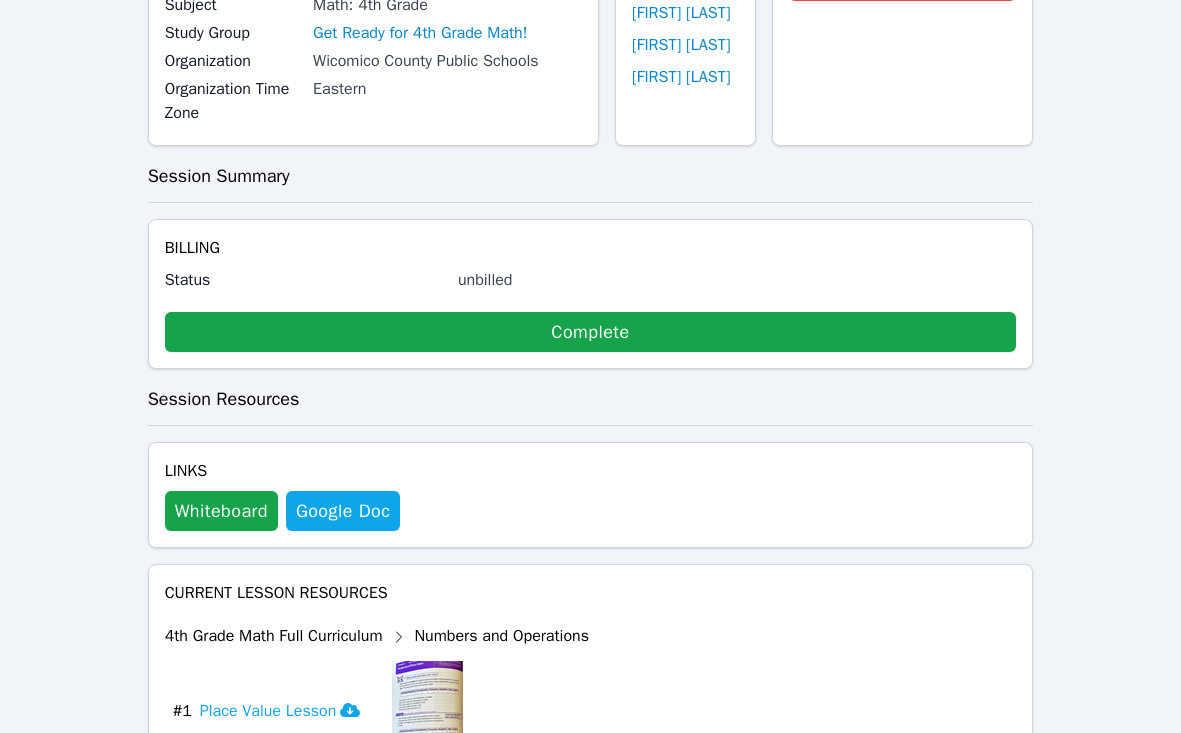 scroll, scrollTop: 0, scrollLeft: 0, axis: both 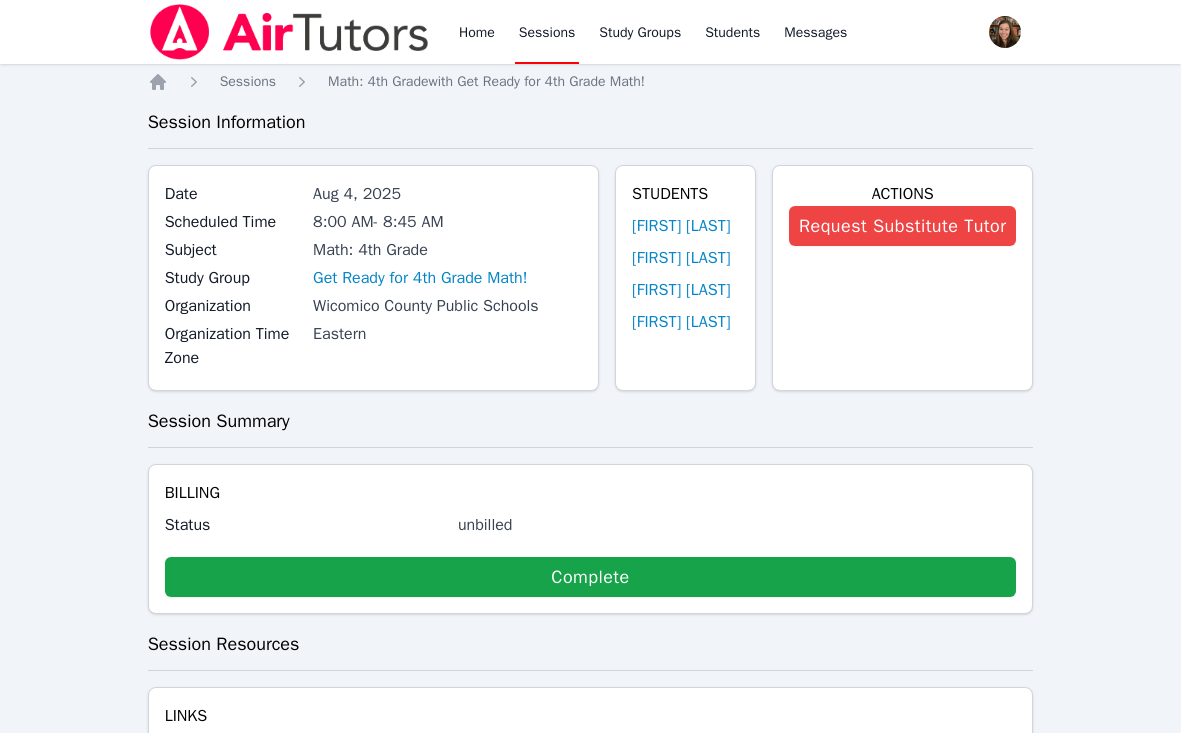 click on "Sessions" at bounding box center (547, 32) 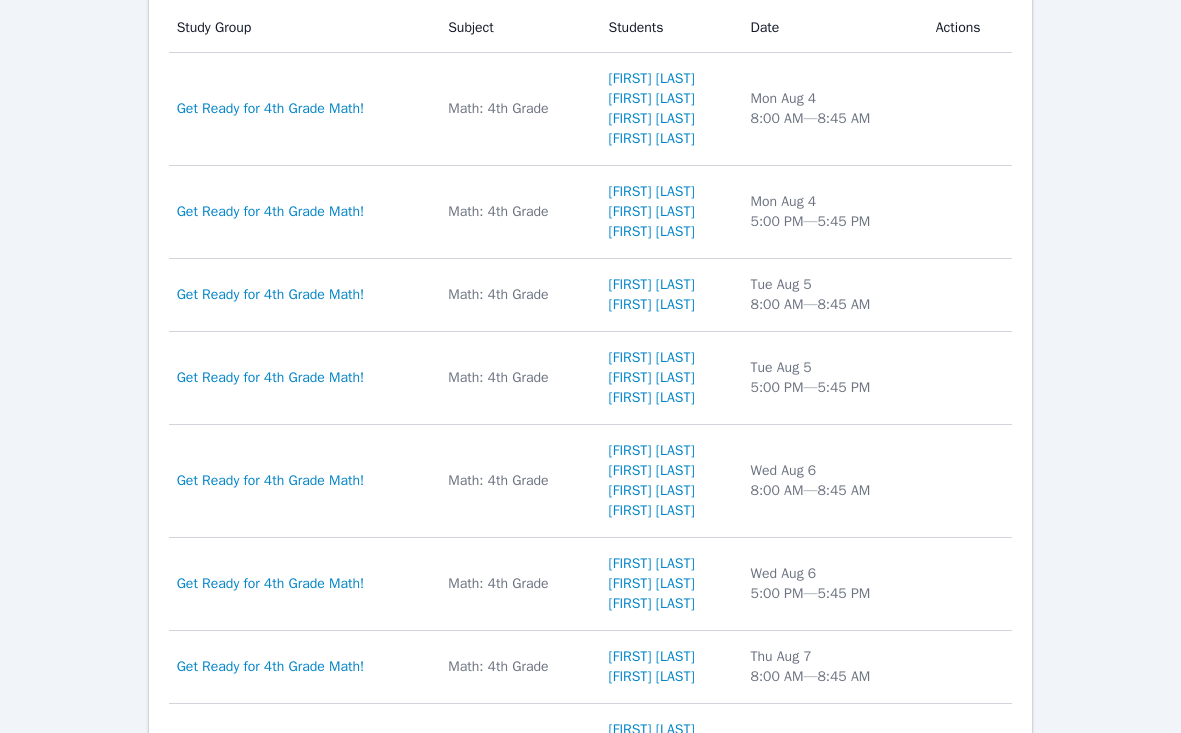 scroll, scrollTop: 1151, scrollLeft: 0, axis: vertical 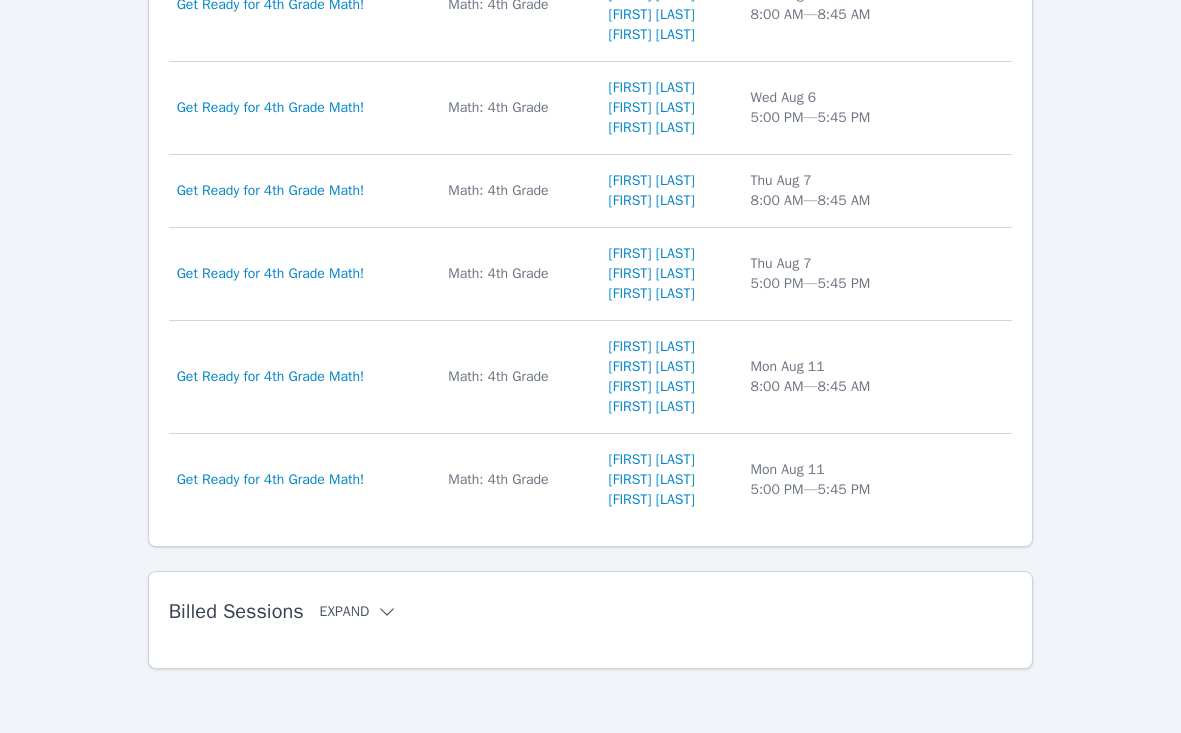 click on "Expand" at bounding box center [359, 612] 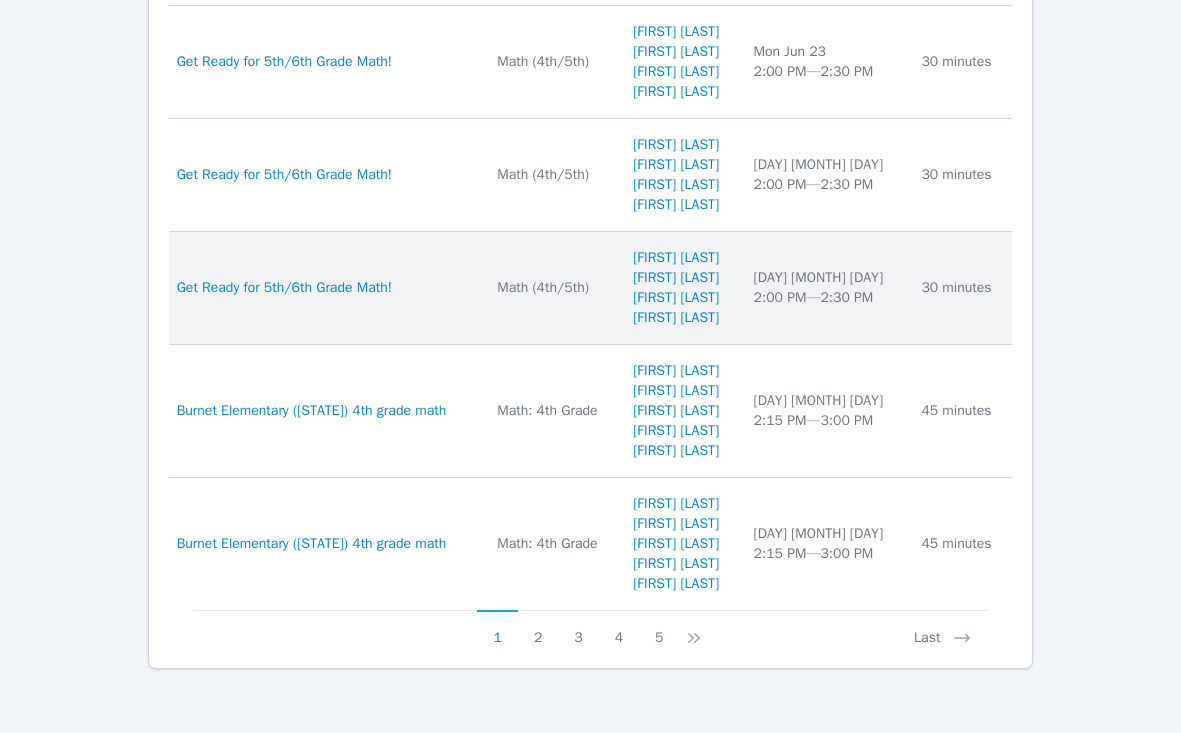 scroll, scrollTop: 2287, scrollLeft: 0, axis: vertical 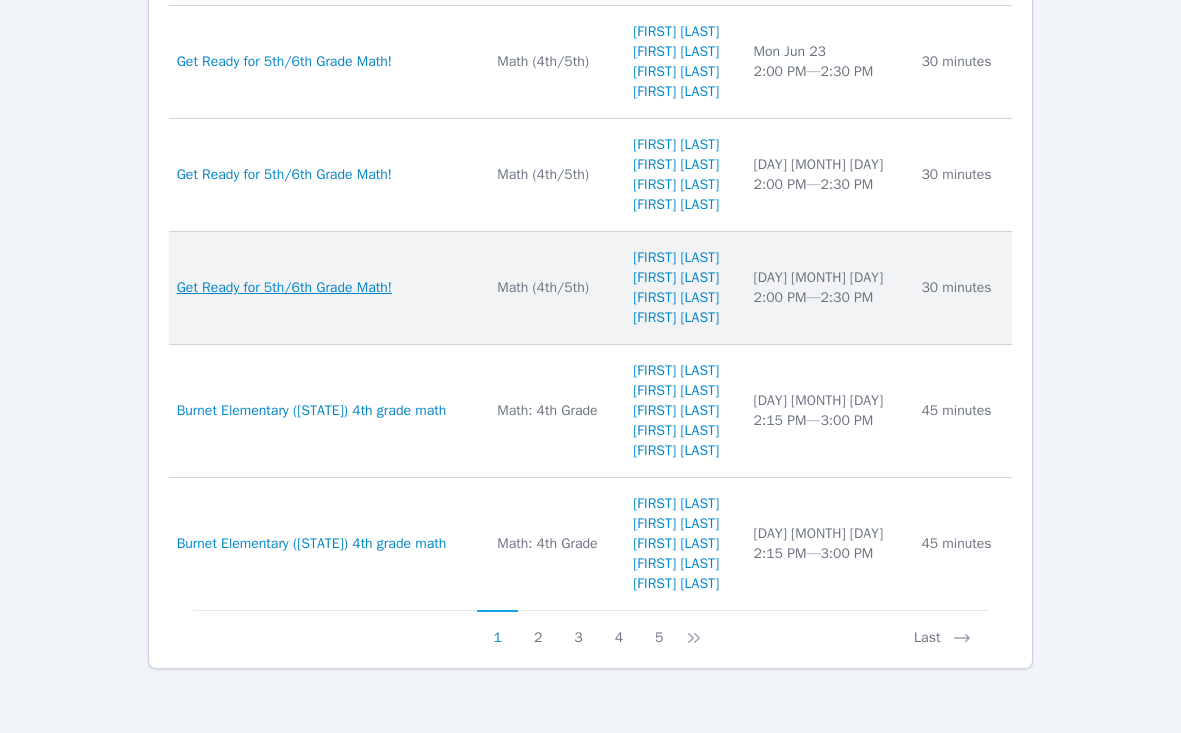 type 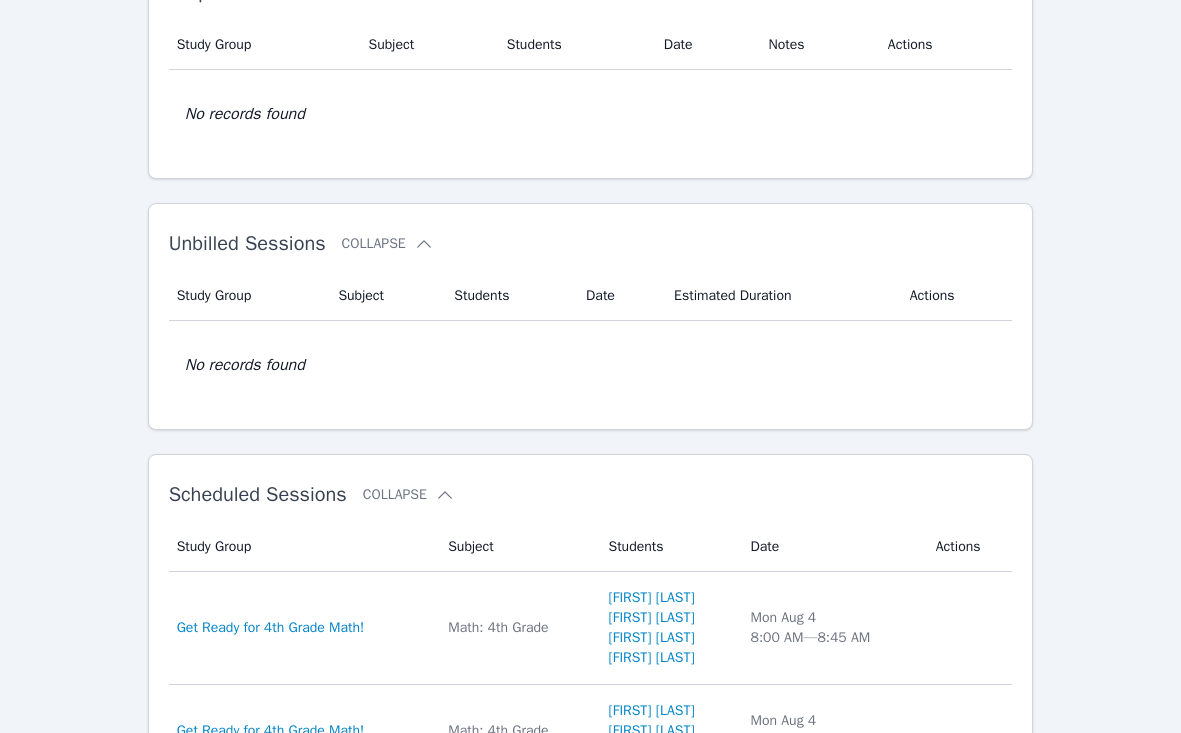 scroll, scrollTop: 0, scrollLeft: 0, axis: both 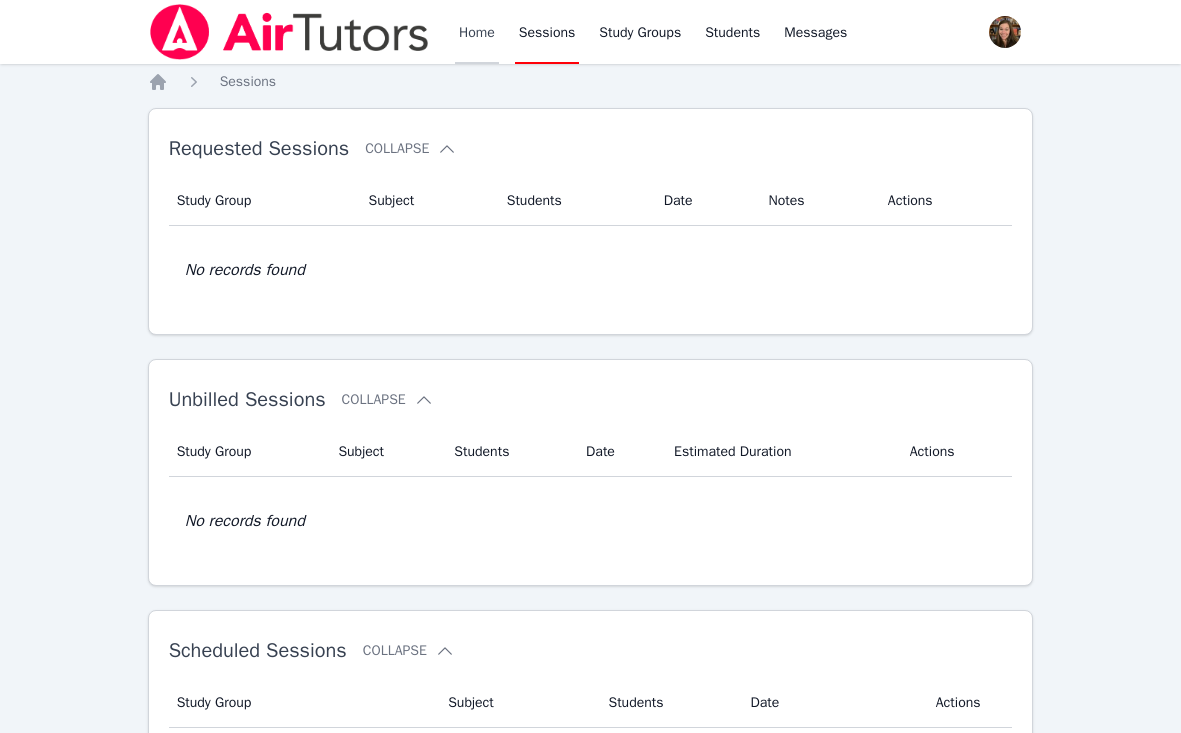 click on "Home" at bounding box center [477, 32] 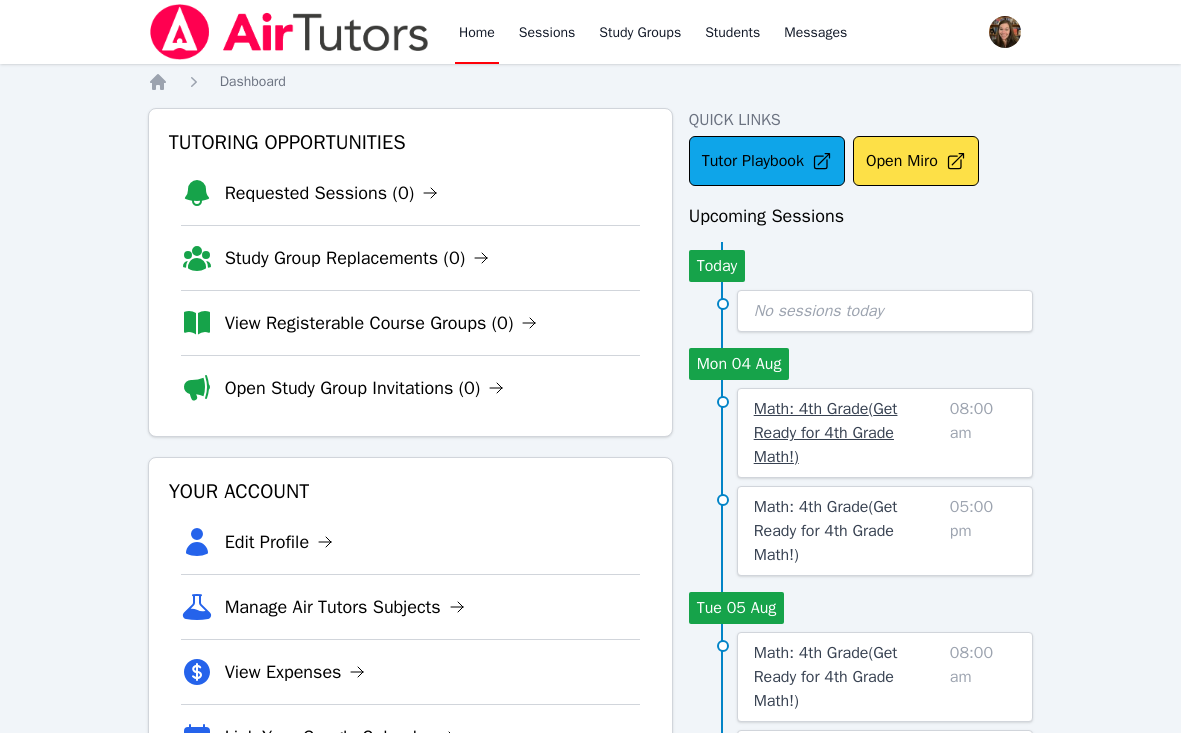 click on "Math: 4th Grade  ( Get Ready for 4th Grade Math! )" at bounding box center [826, 433] 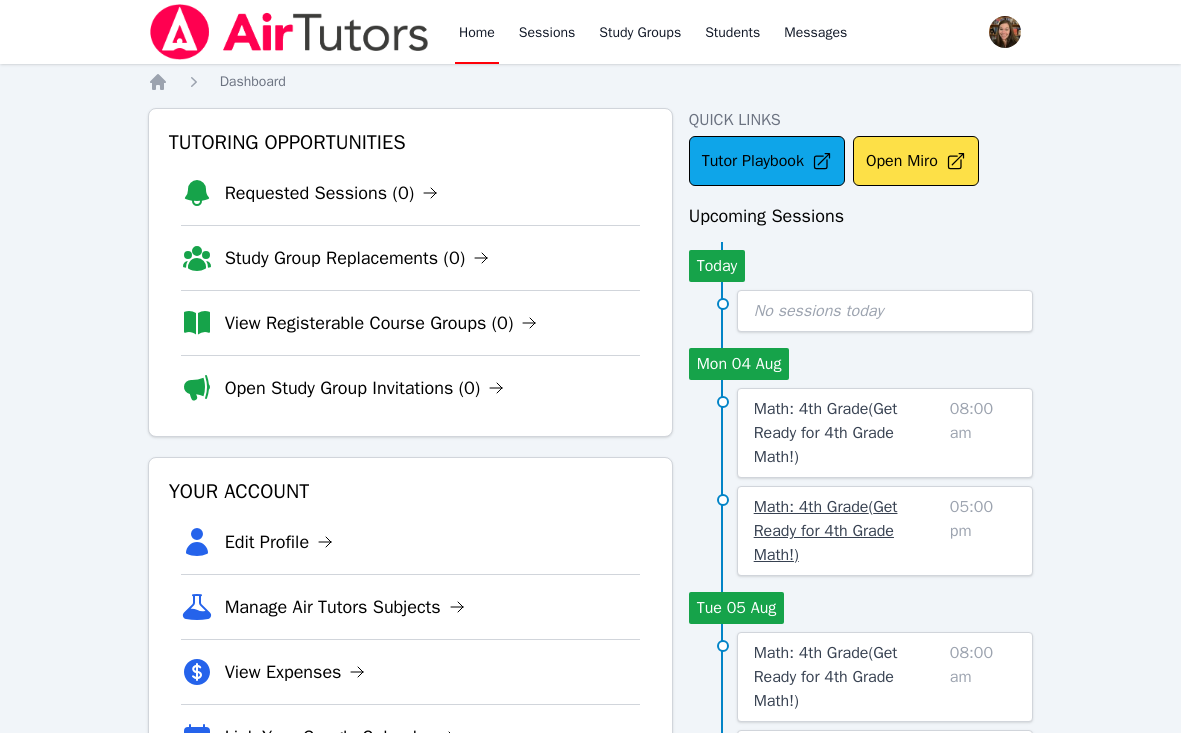 click on "Math: 4th Grade  ( Get Ready for 4th Grade Math! )" at bounding box center [826, 531] 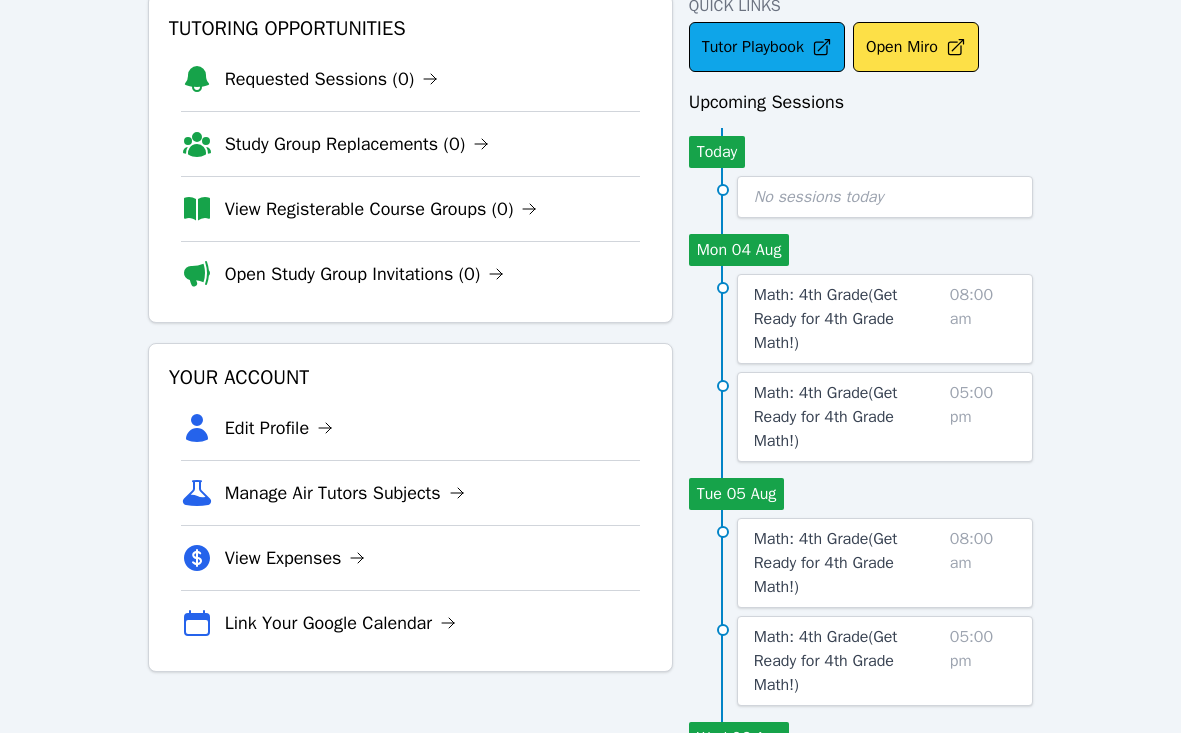 scroll, scrollTop: 121, scrollLeft: 0, axis: vertical 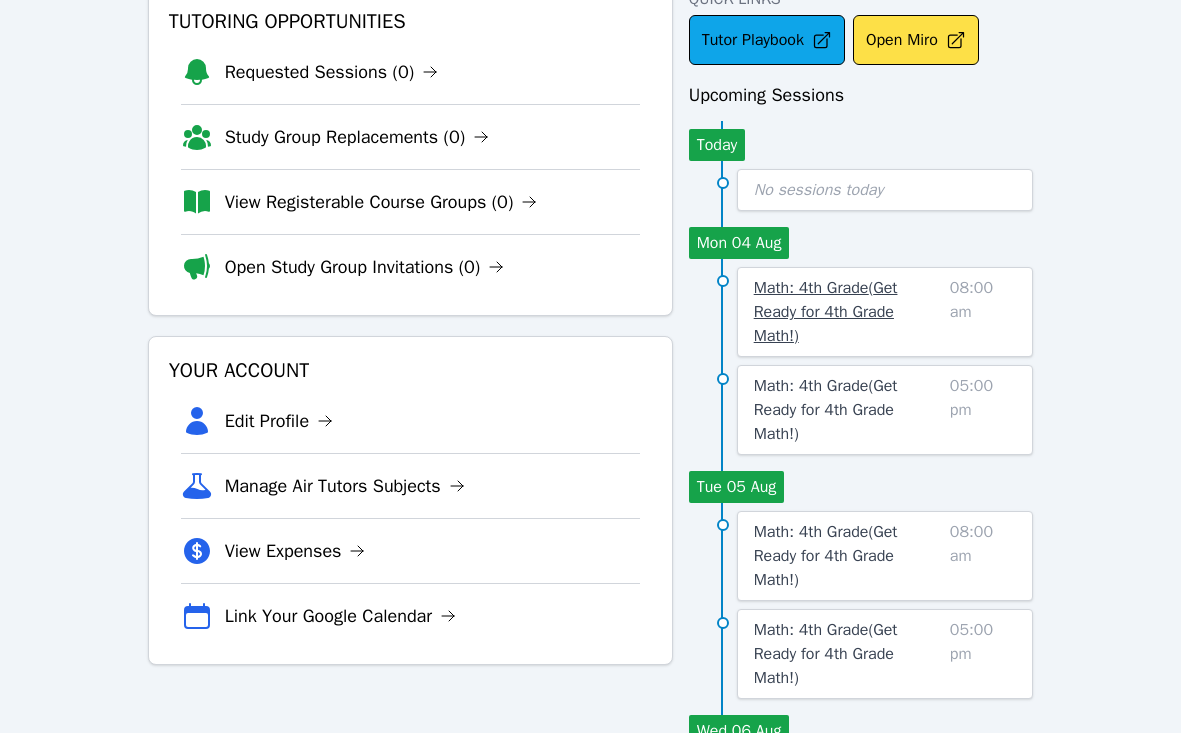 click on "Math: 4th Grade  ( Get Ready for 4th Grade Math! )" at bounding box center [826, 312] 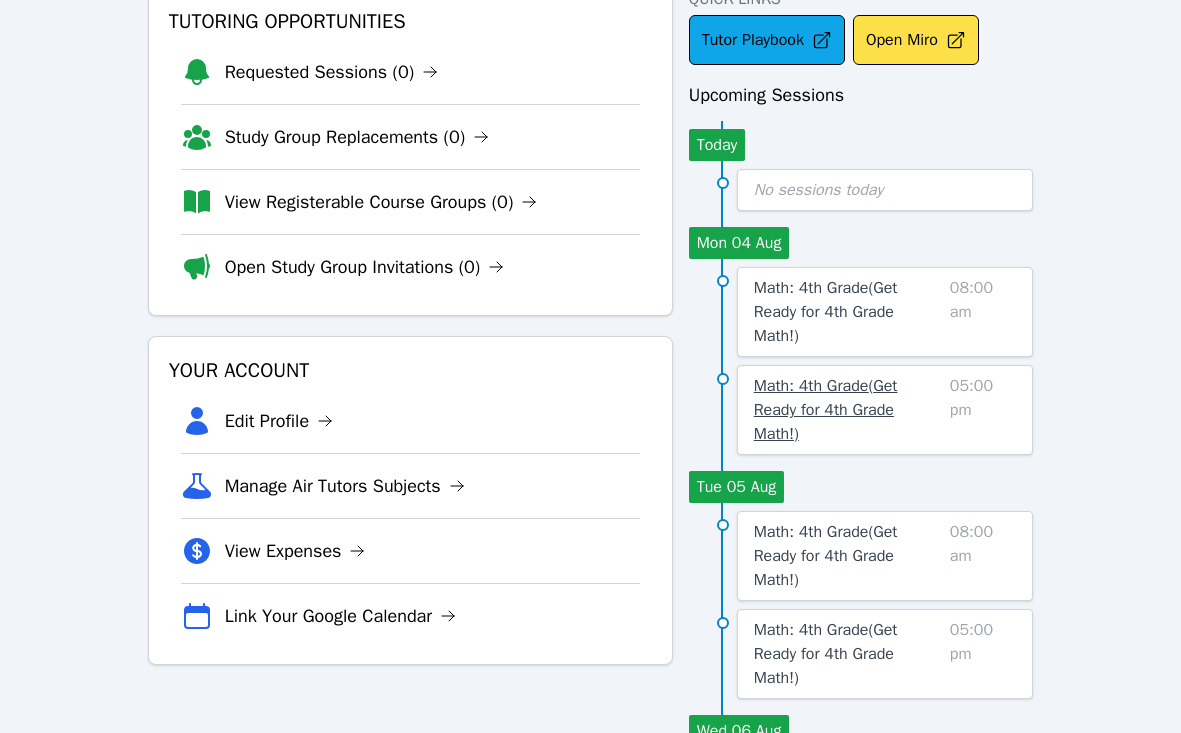 click on "Math: 4th Grade  ( Get Ready for 4th Grade Math! )" at bounding box center [826, 410] 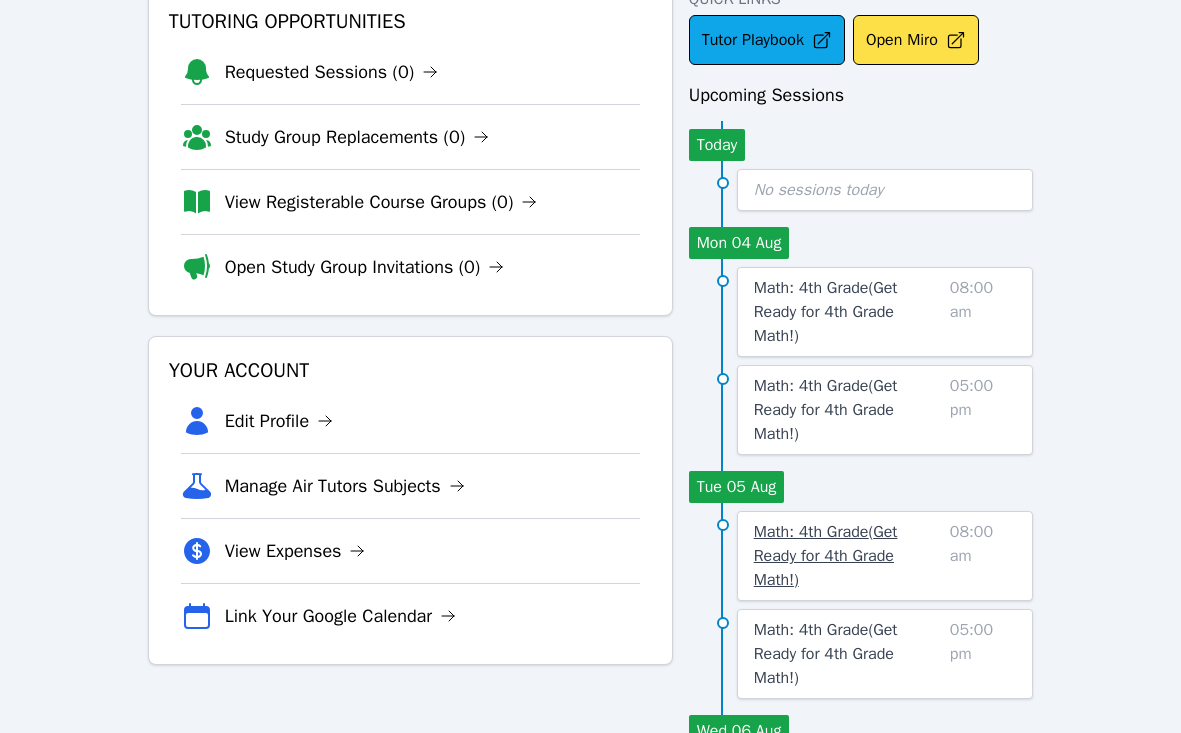 click on "Math: 4th Grade  ( Get Ready for 4th Grade Math! )" at bounding box center (826, 556) 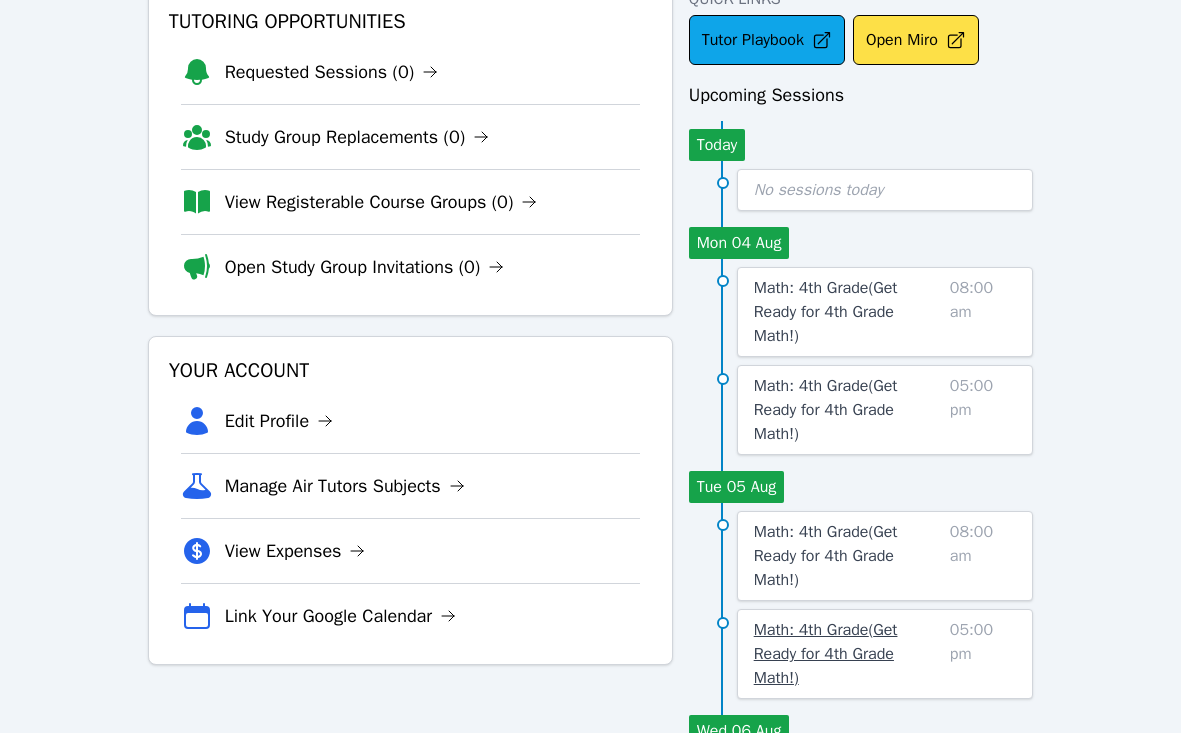 click on "Math: 4th Grade  ( Get Ready for 4th Grade Math! )" at bounding box center (826, 654) 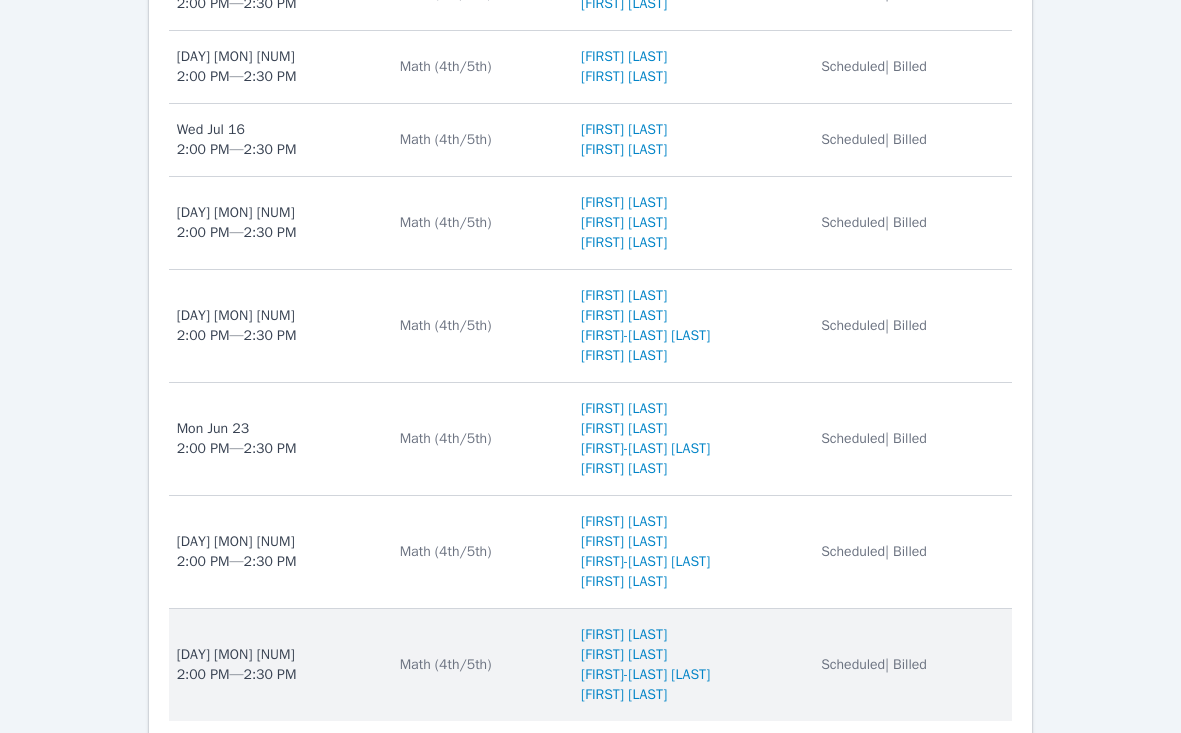 scroll, scrollTop: 1206, scrollLeft: 0, axis: vertical 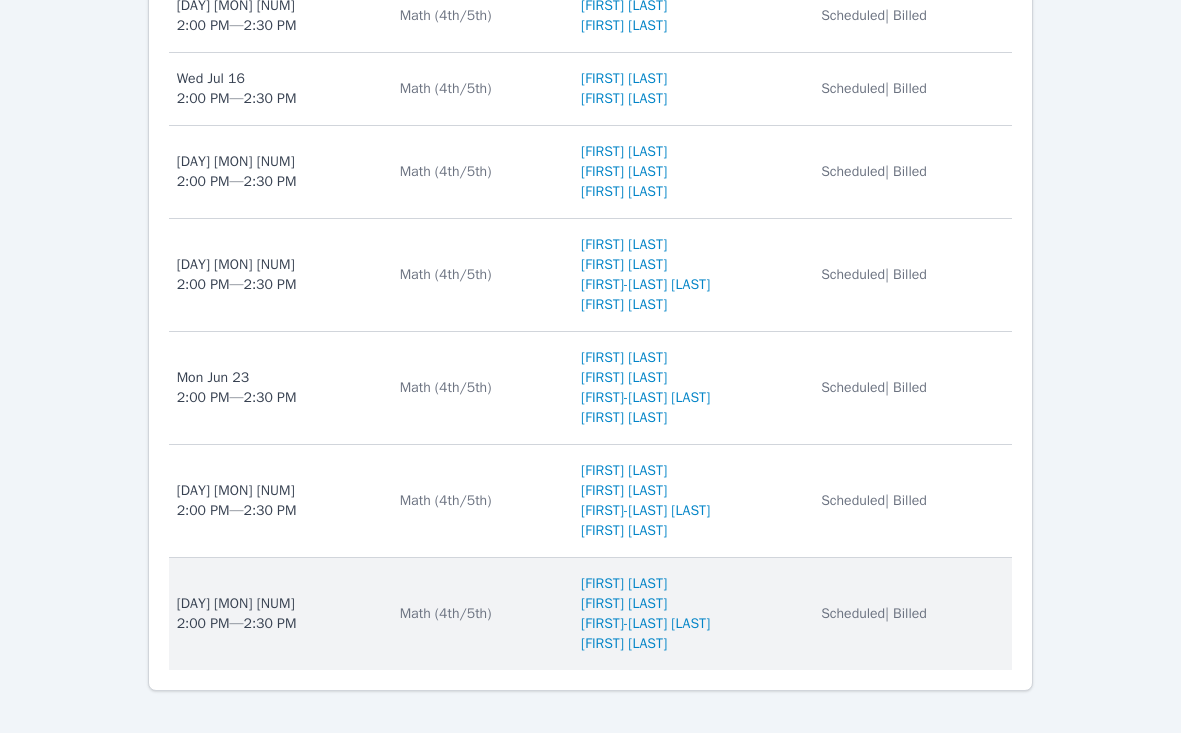 click on "Scheduled  |   Billed" at bounding box center (874, 613) 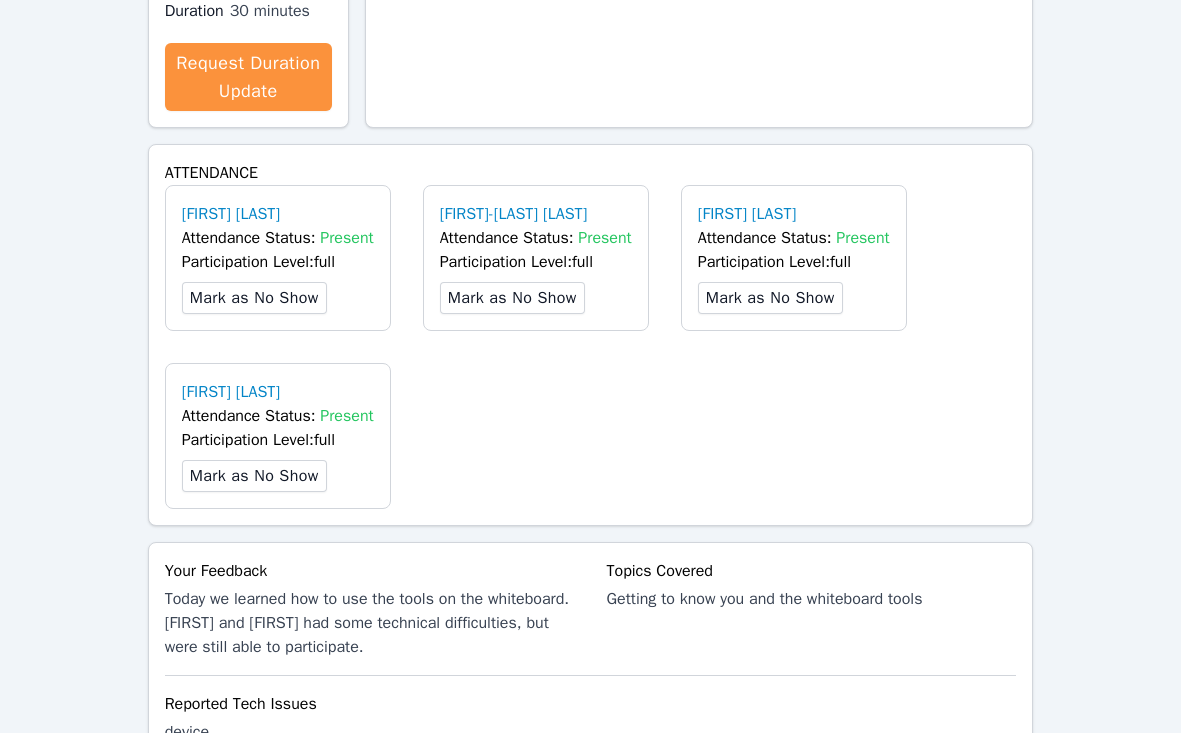 scroll, scrollTop: 994, scrollLeft: 0, axis: vertical 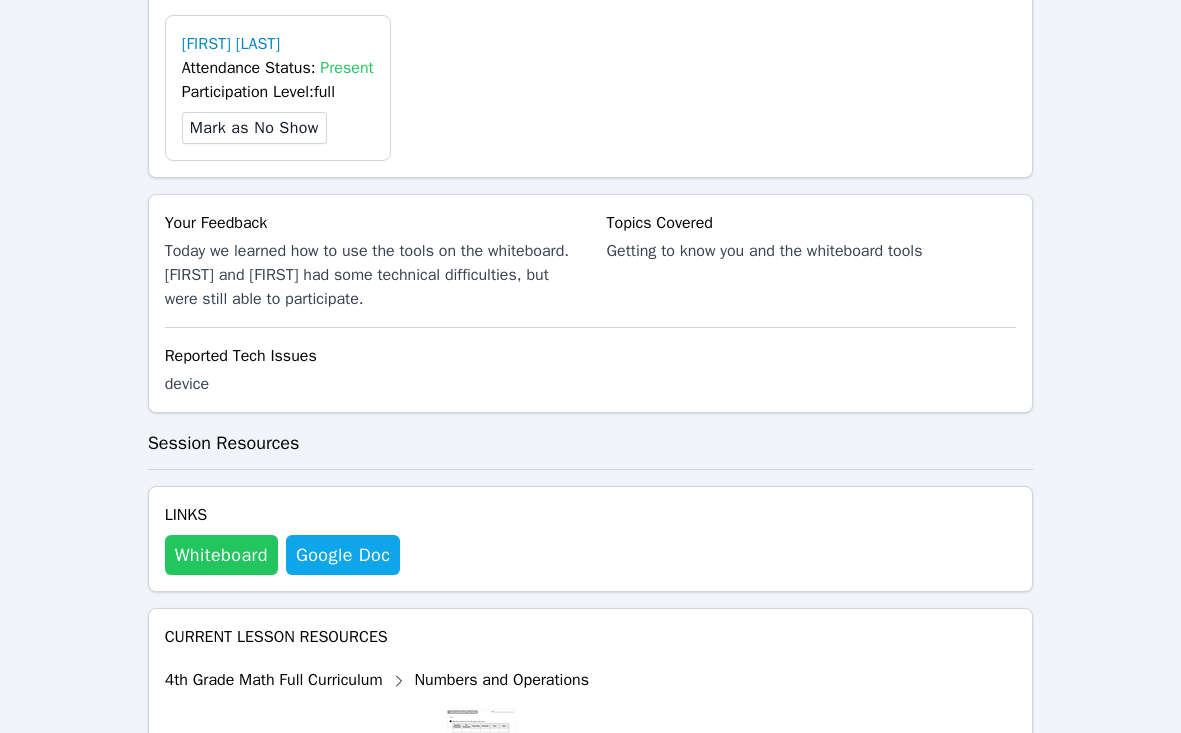click on "Whiteboard" at bounding box center [221, 555] 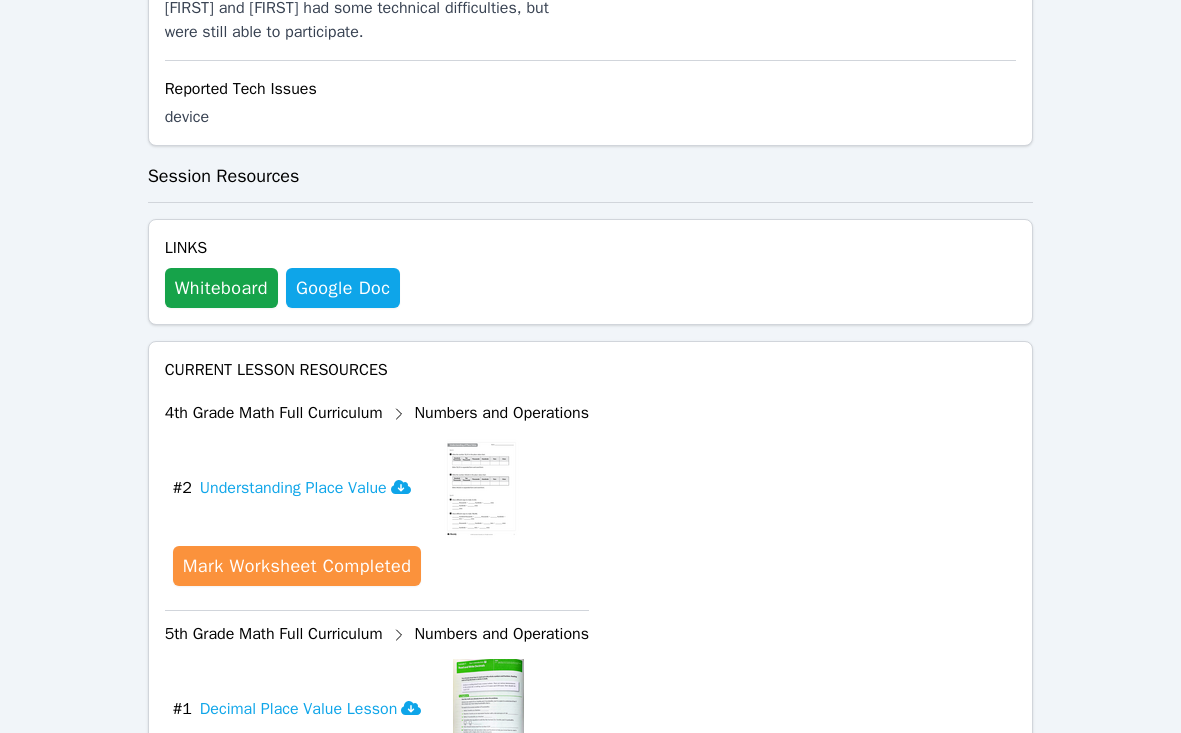 scroll, scrollTop: 1264, scrollLeft: 0, axis: vertical 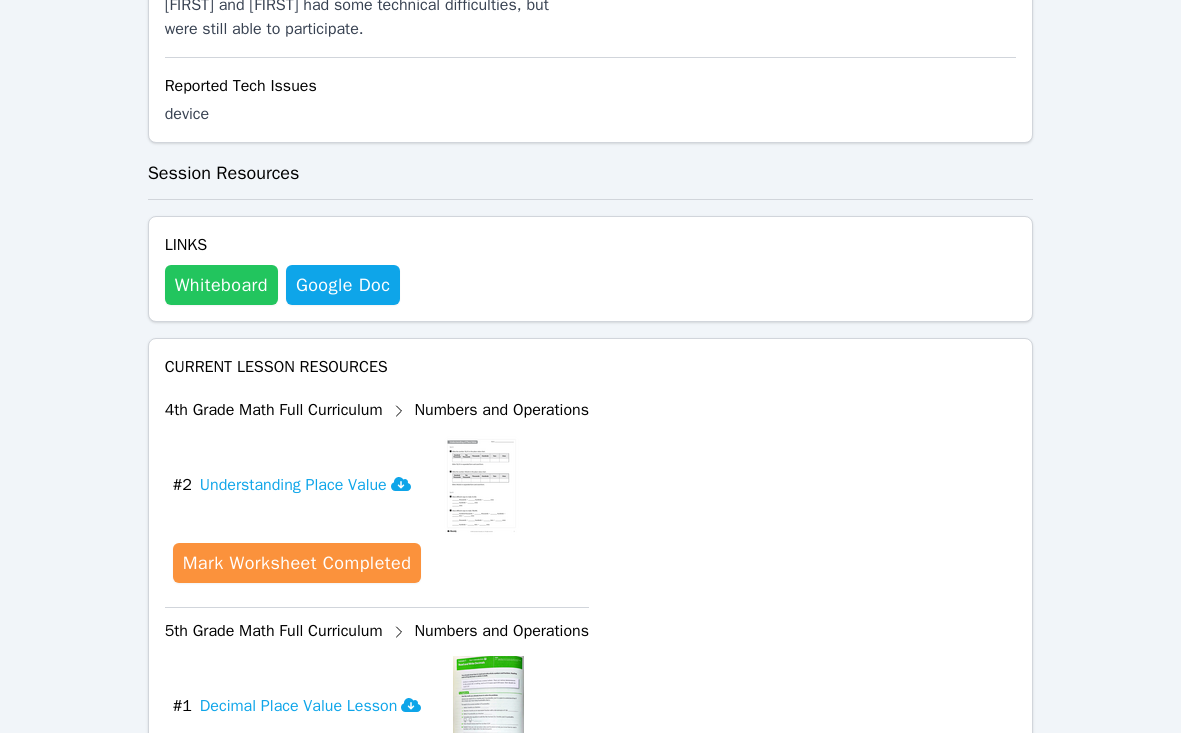 click on "Whiteboard" at bounding box center [221, 285] 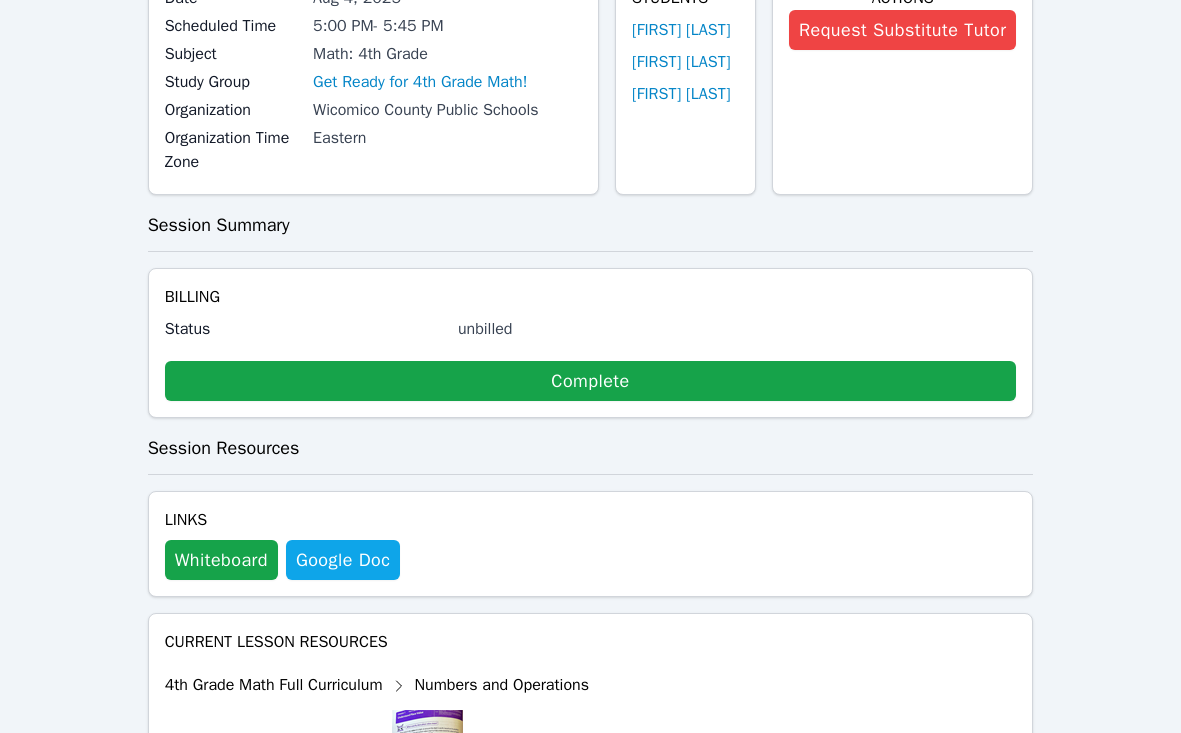 scroll, scrollTop: 207, scrollLeft: 0, axis: vertical 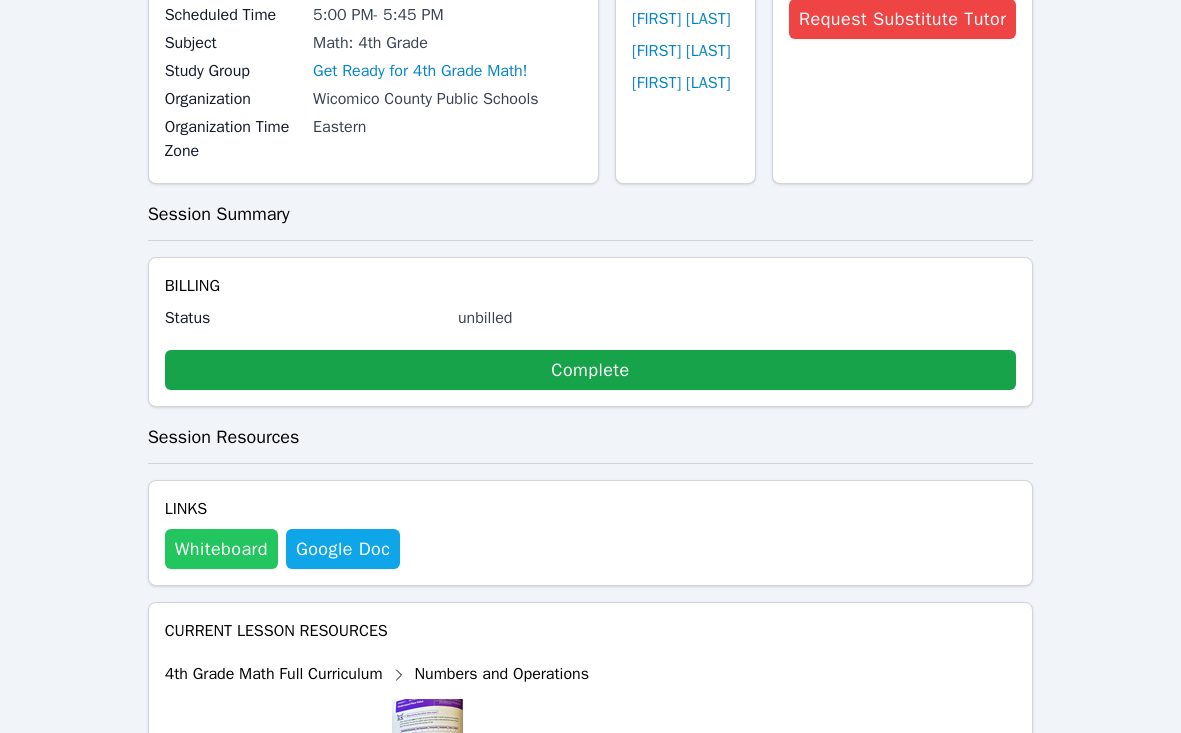 click on "Whiteboard" at bounding box center (221, 549) 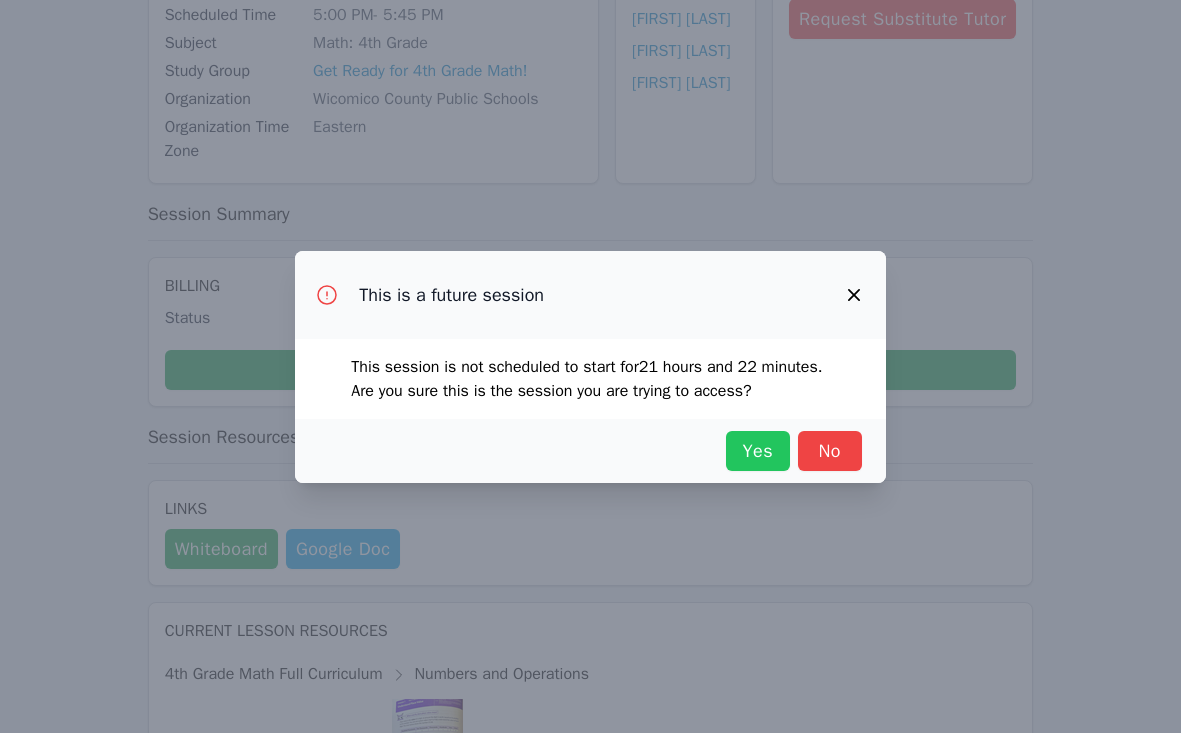 click on "Yes" at bounding box center (758, 451) 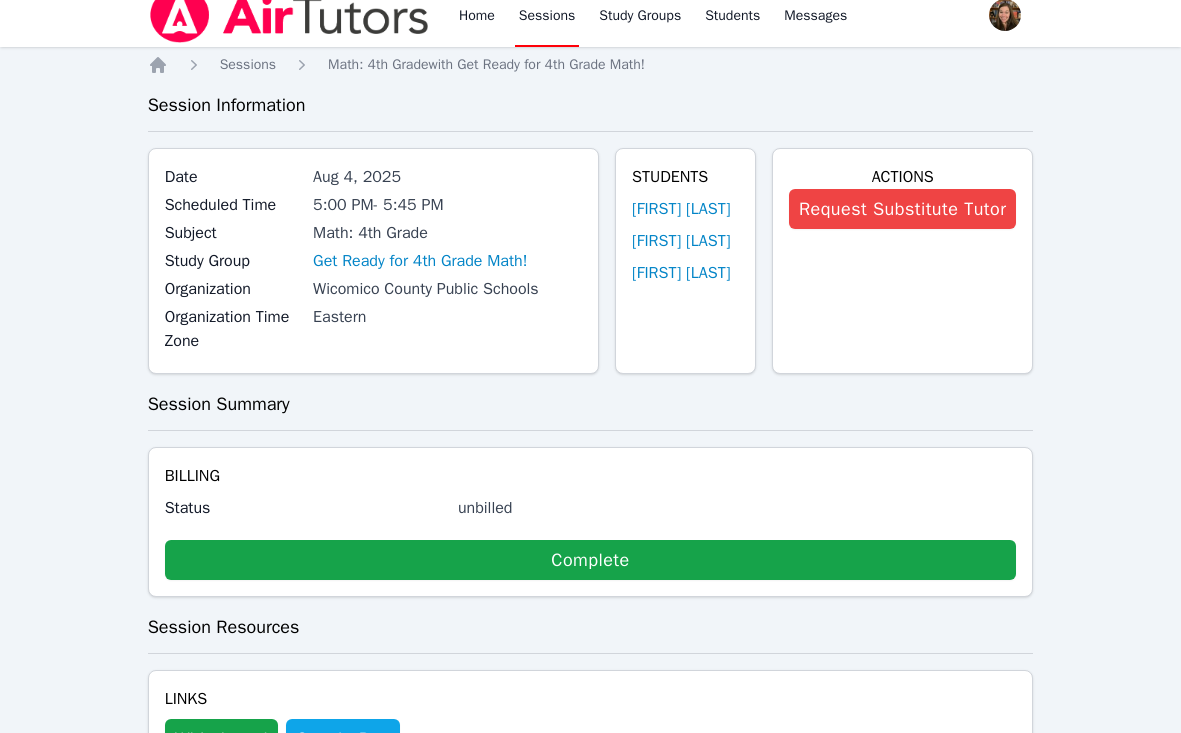 scroll, scrollTop: 16, scrollLeft: 0, axis: vertical 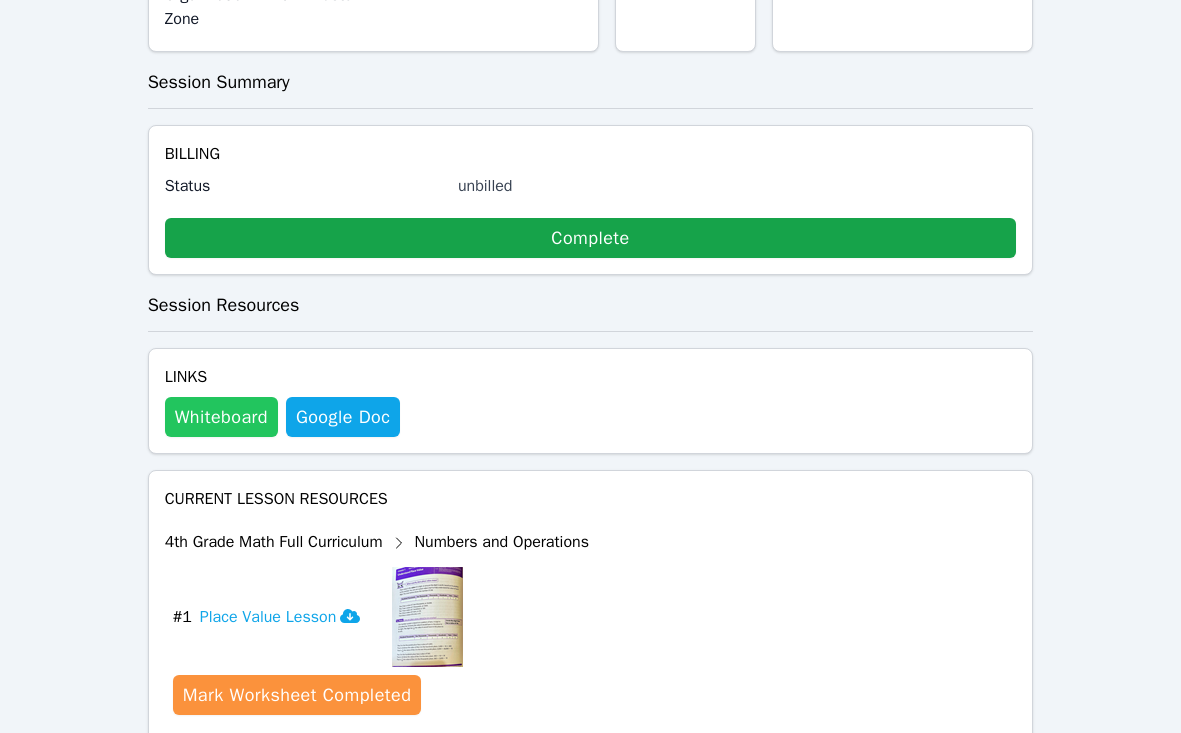 click on "Whiteboard" at bounding box center [221, 417] 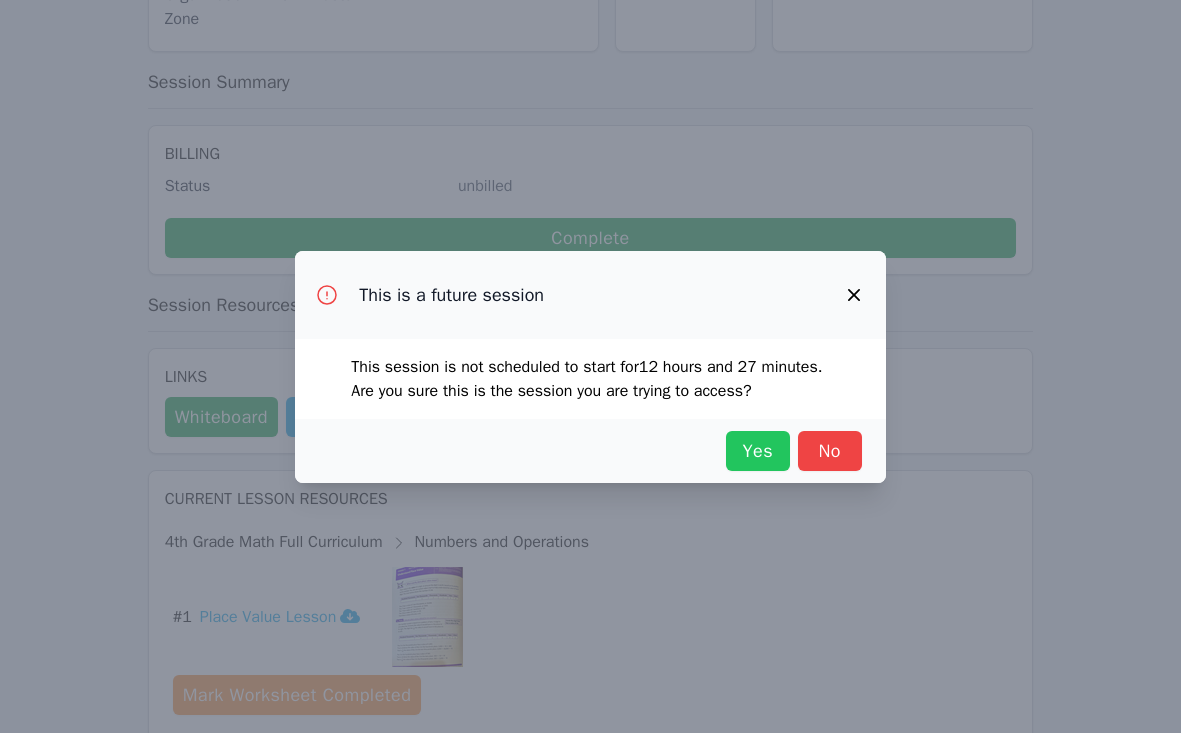 click on "Yes" at bounding box center [758, 451] 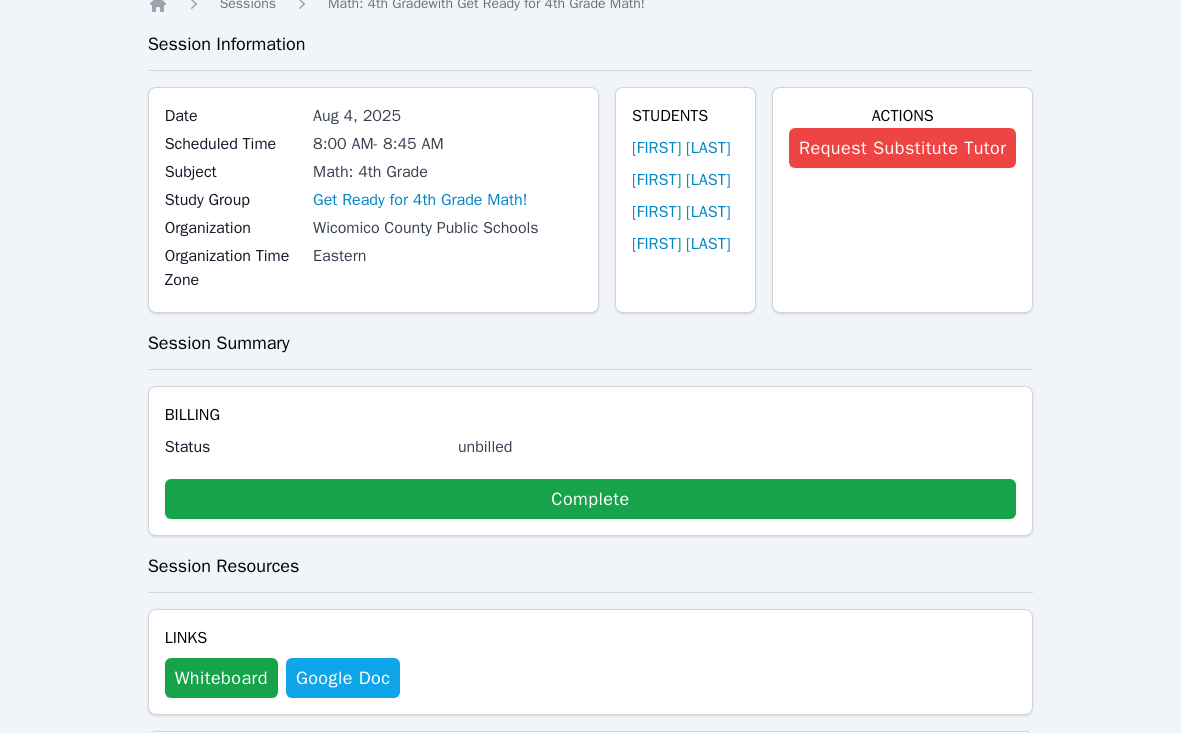 scroll, scrollTop: 94, scrollLeft: 0, axis: vertical 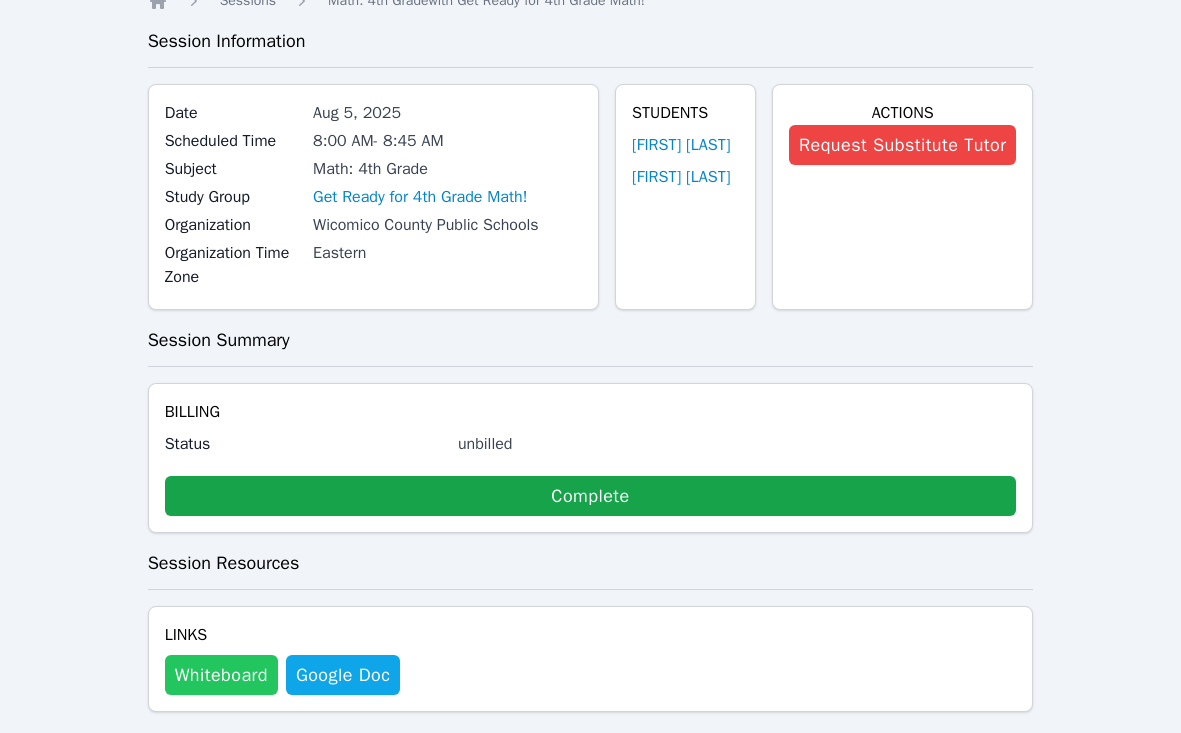 click on "Whiteboard" at bounding box center (221, 675) 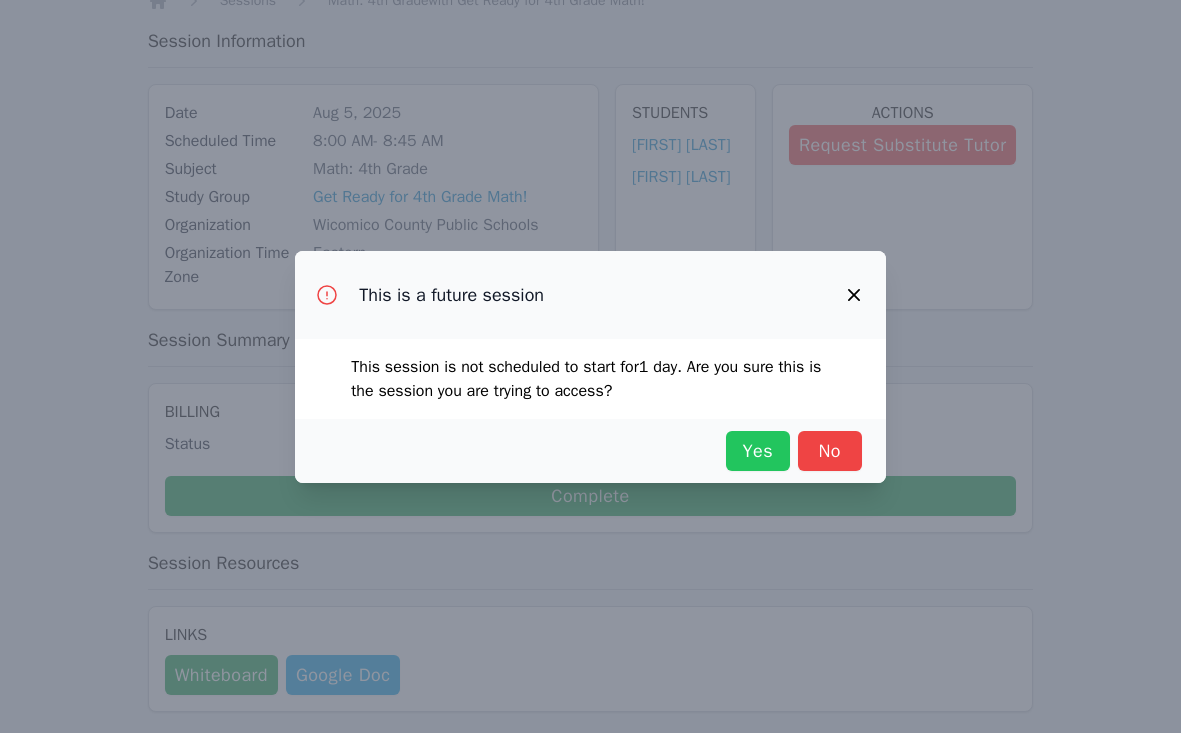 click on "Yes" at bounding box center (758, 451) 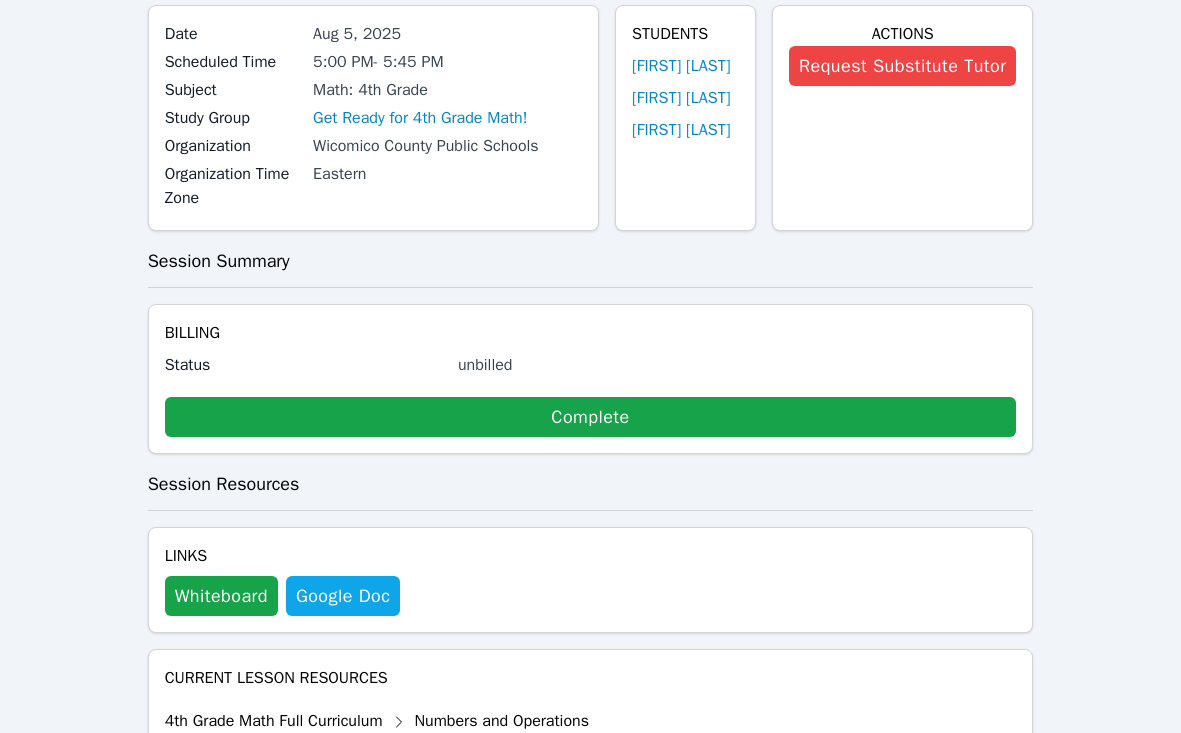 scroll, scrollTop: 164, scrollLeft: 0, axis: vertical 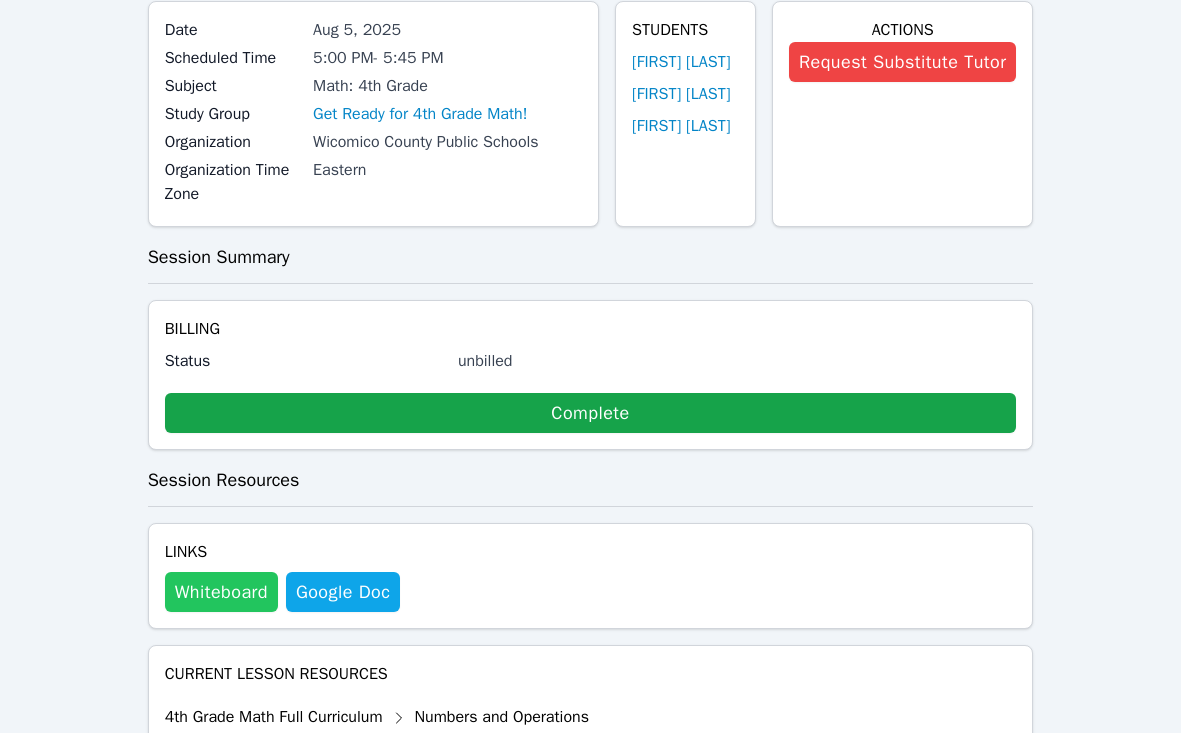 click on "Whiteboard" at bounding box center [221, 592] 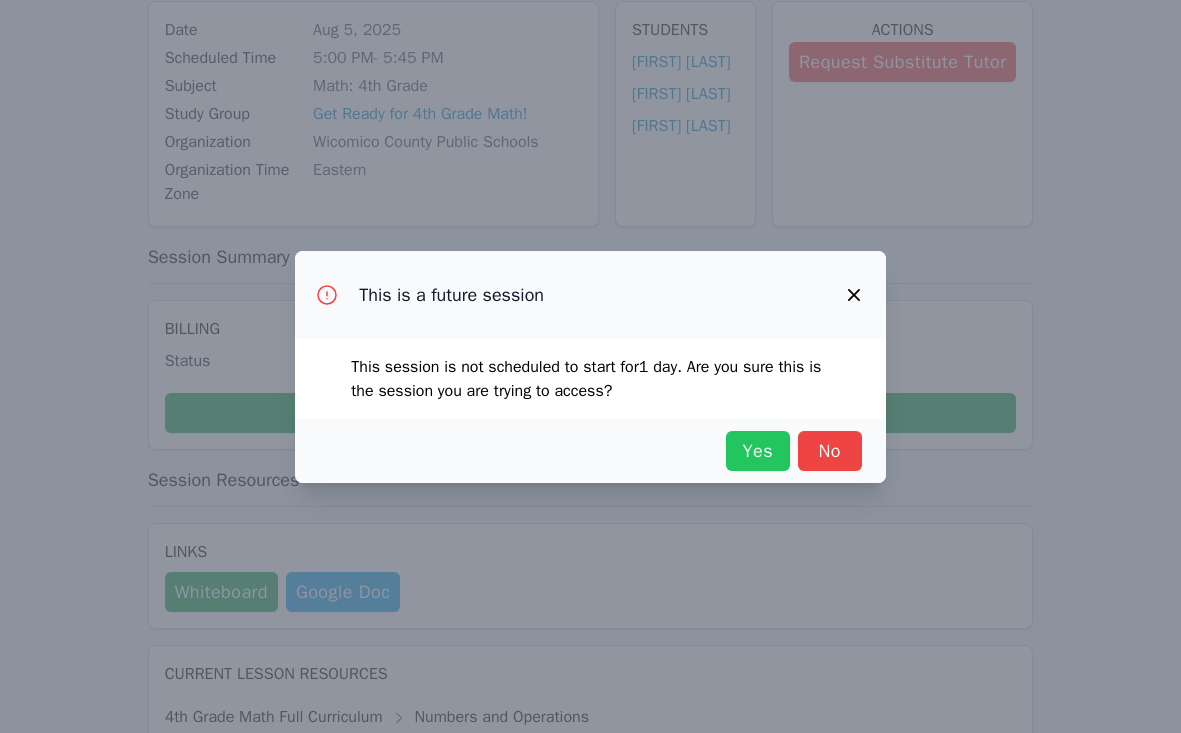 click on "Yes" at bounding box center [758, 451] 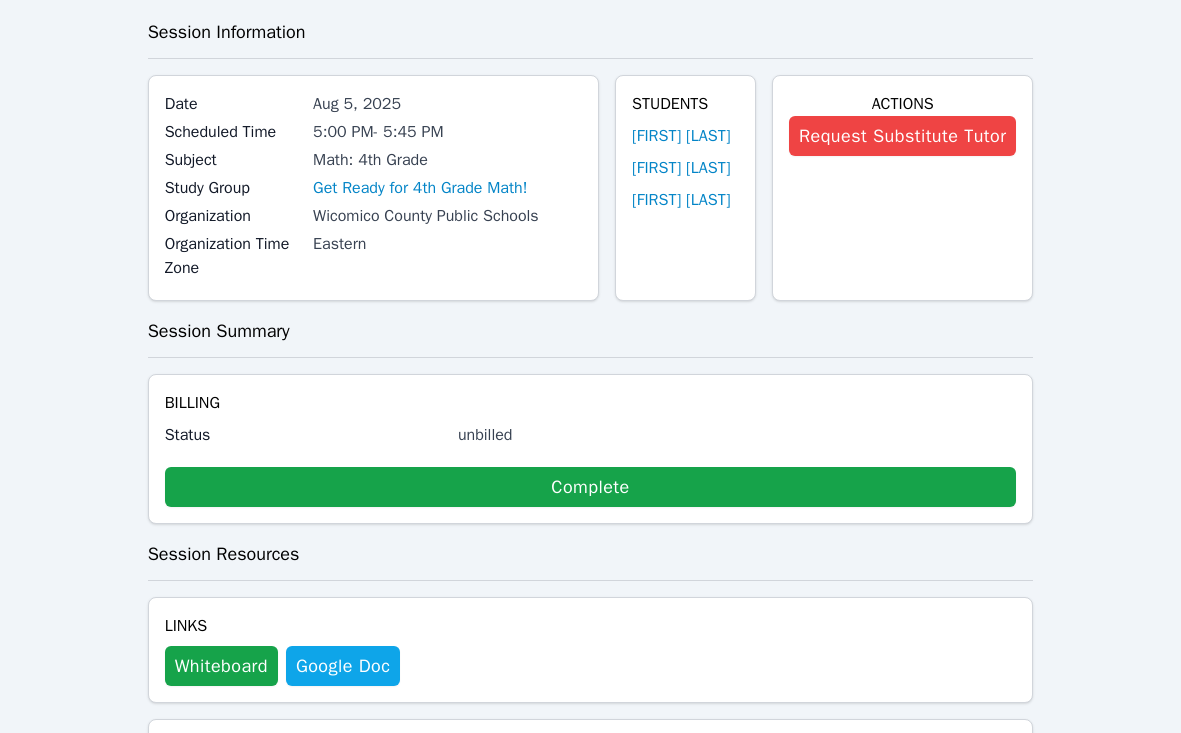 scroll, scrollTop: 91, scrollLeft: 0, axis: vertical 